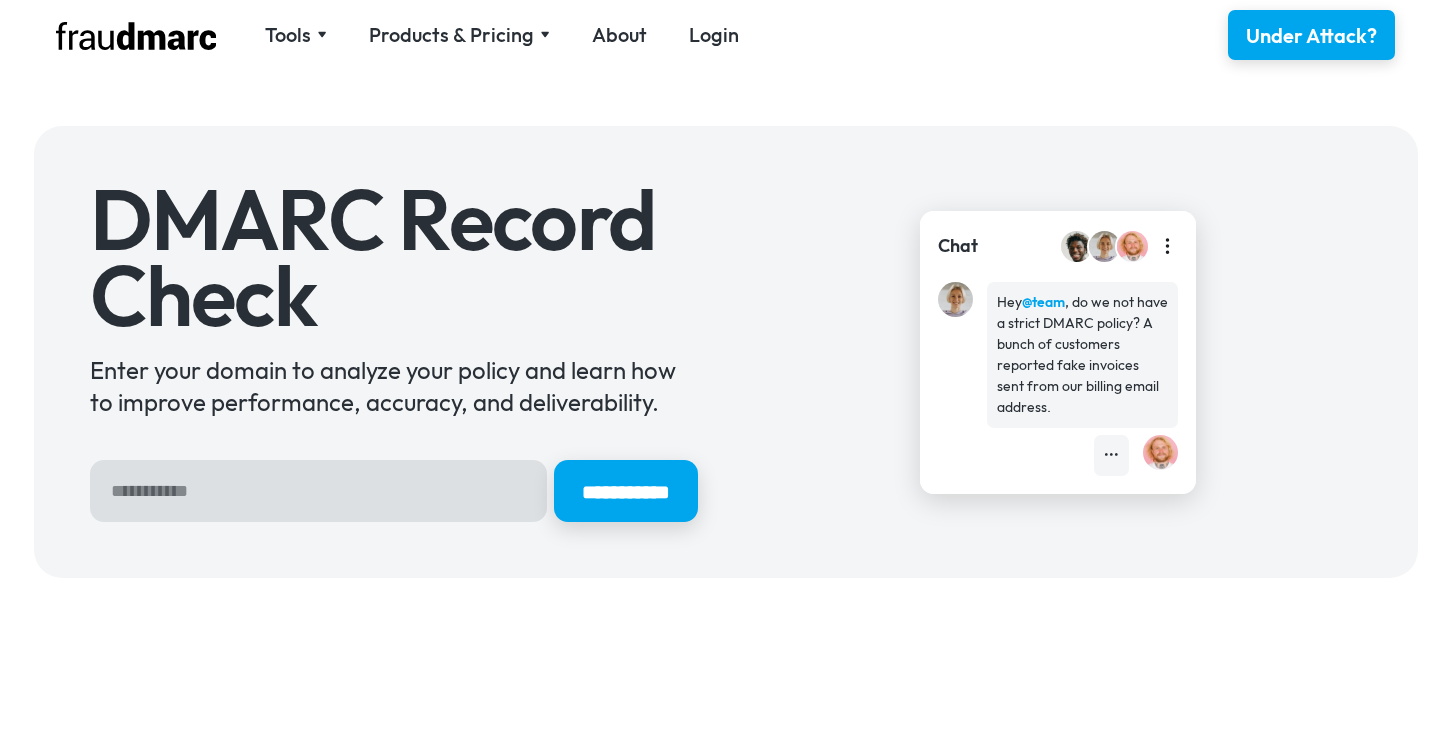 scroll, scrollTop: 0, scrollLeft: 0, axis: both 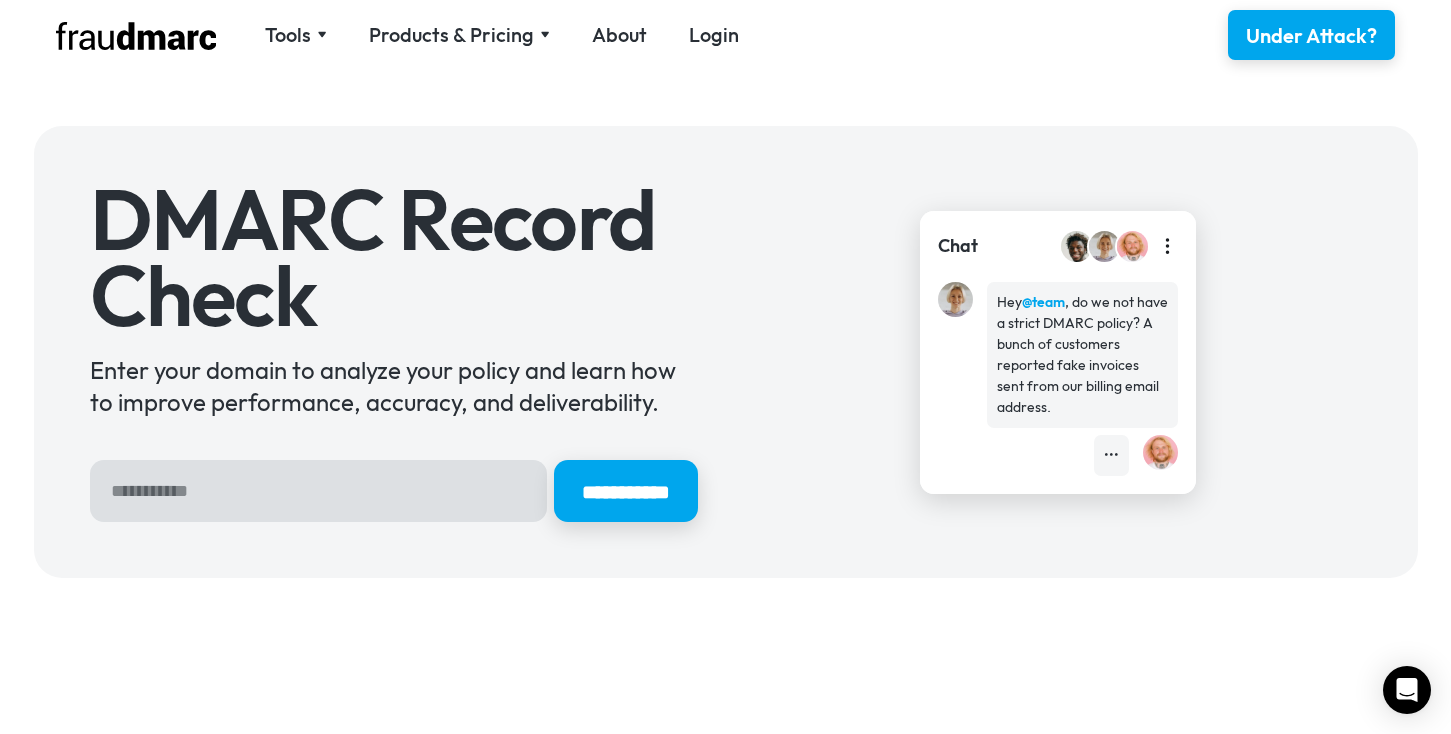 click on "Tools SPF Record Check Inspect any domain's SPF record and learn how to fix it DMARC Check Quickly view a domain's DMARC policy Products & Pricing Universal SPF Intelligent record flattening that removes DNS lookups SPF Compression Enterprise policy management DMARC reporting Everything you’ll need to understand mail flow Outbox Protection The complete package About Login" at bounding box center (408, 35) 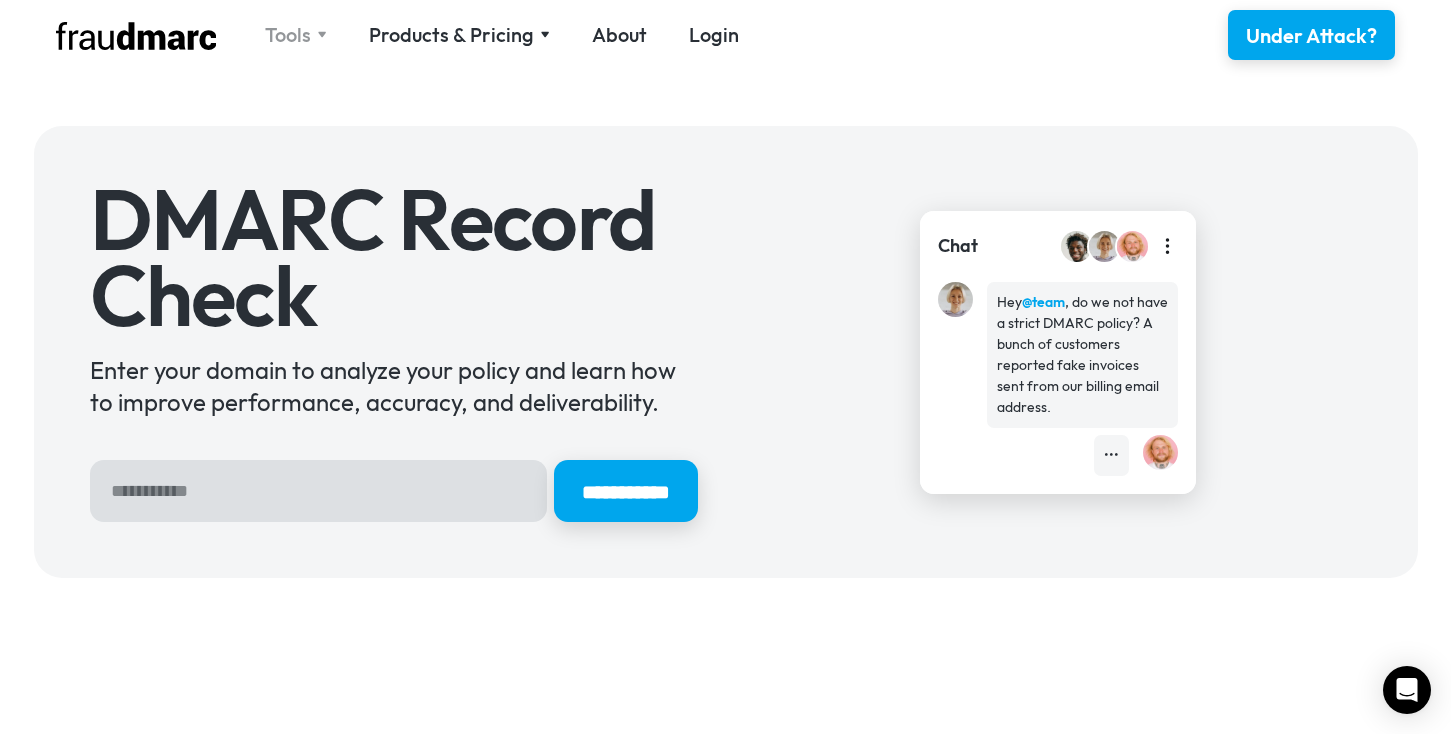 click on "Tools" at bounding box center [288, 35] 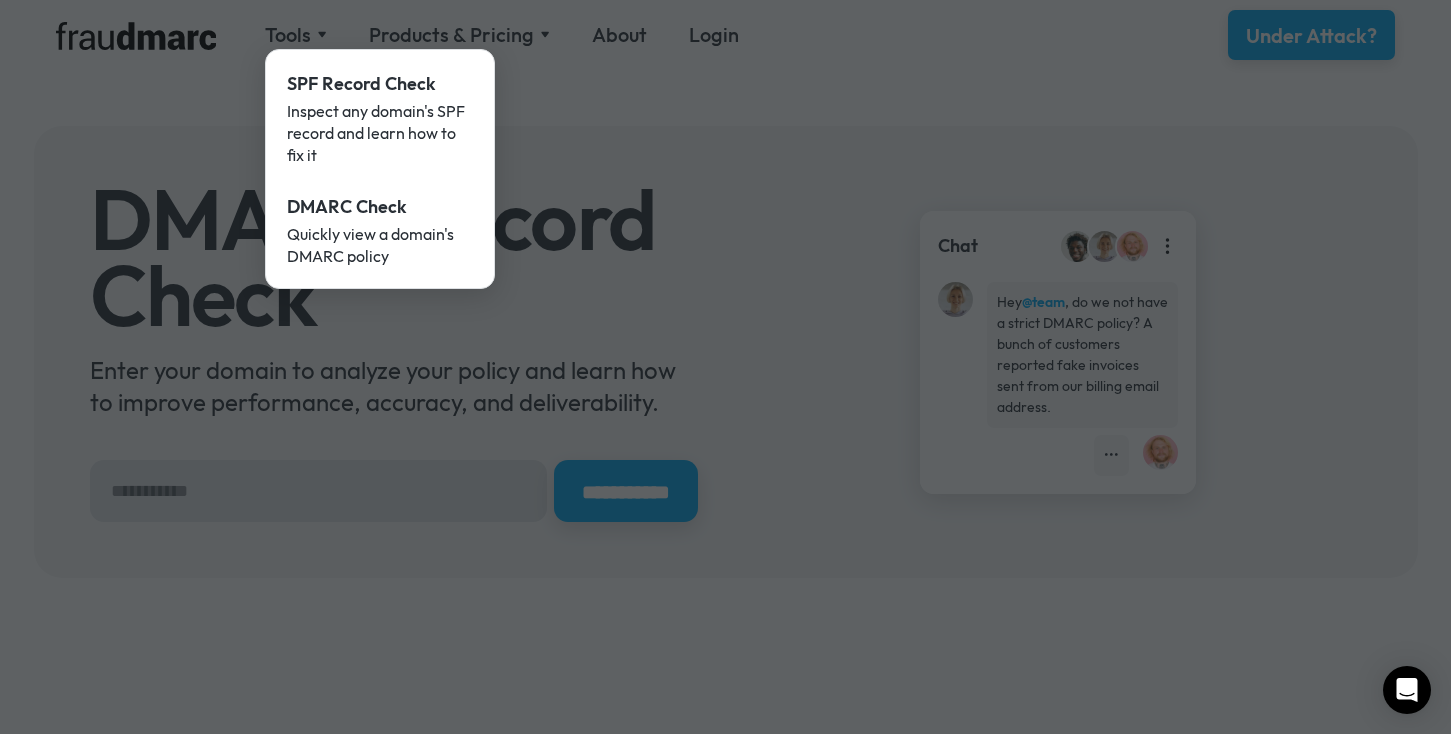click at bounding box center [725, 367] 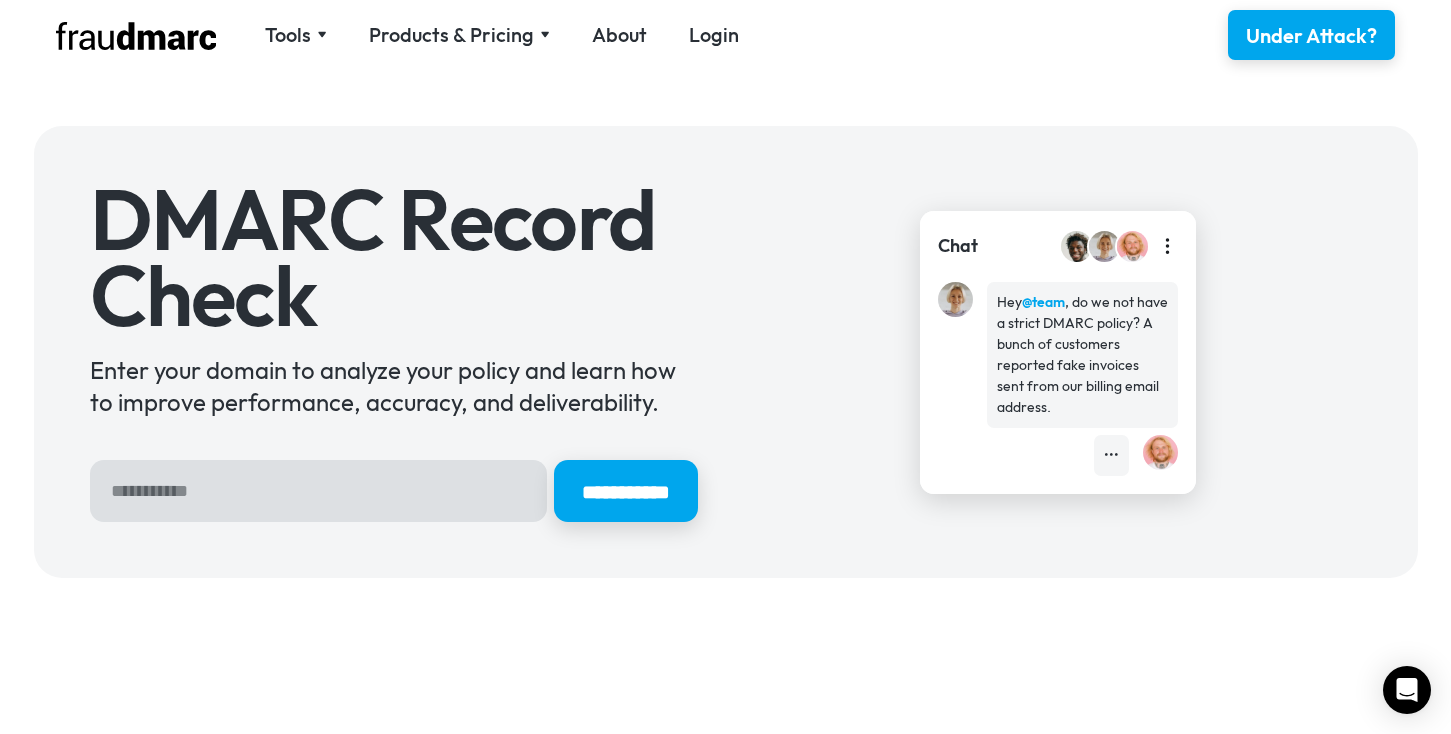 click at bounding box center (318, 491) 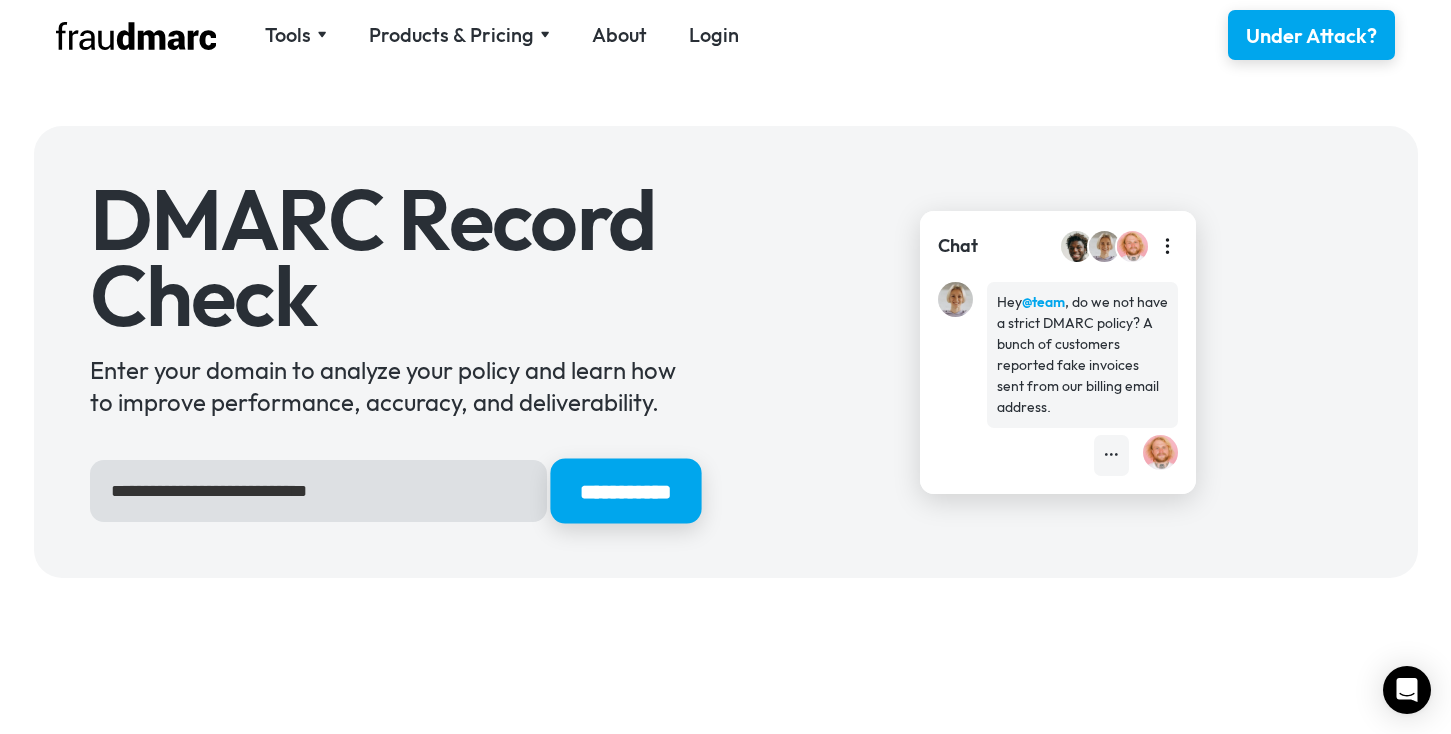 click on "**********" at bounding box center [625, 491] 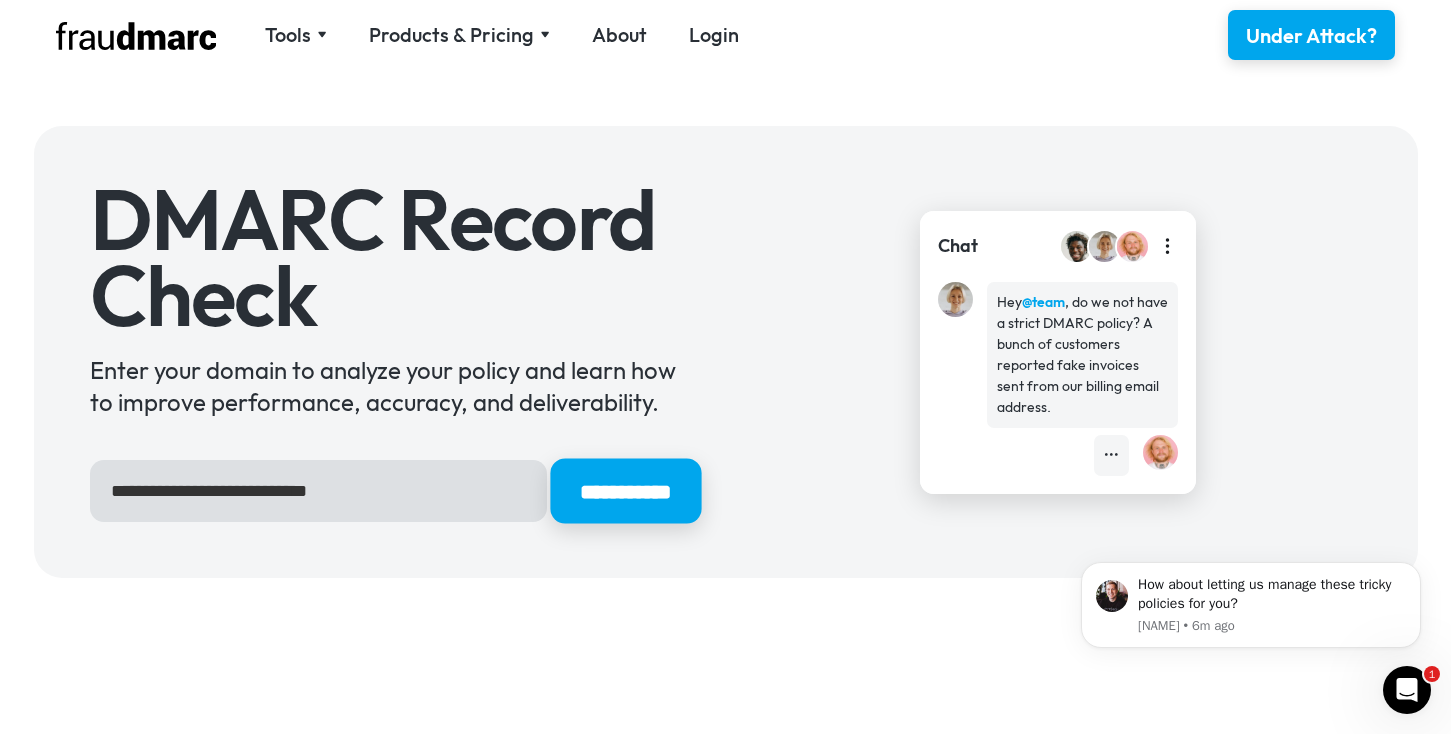 scroll, scrollTop: 0, scrollLeft: 0, axis: both 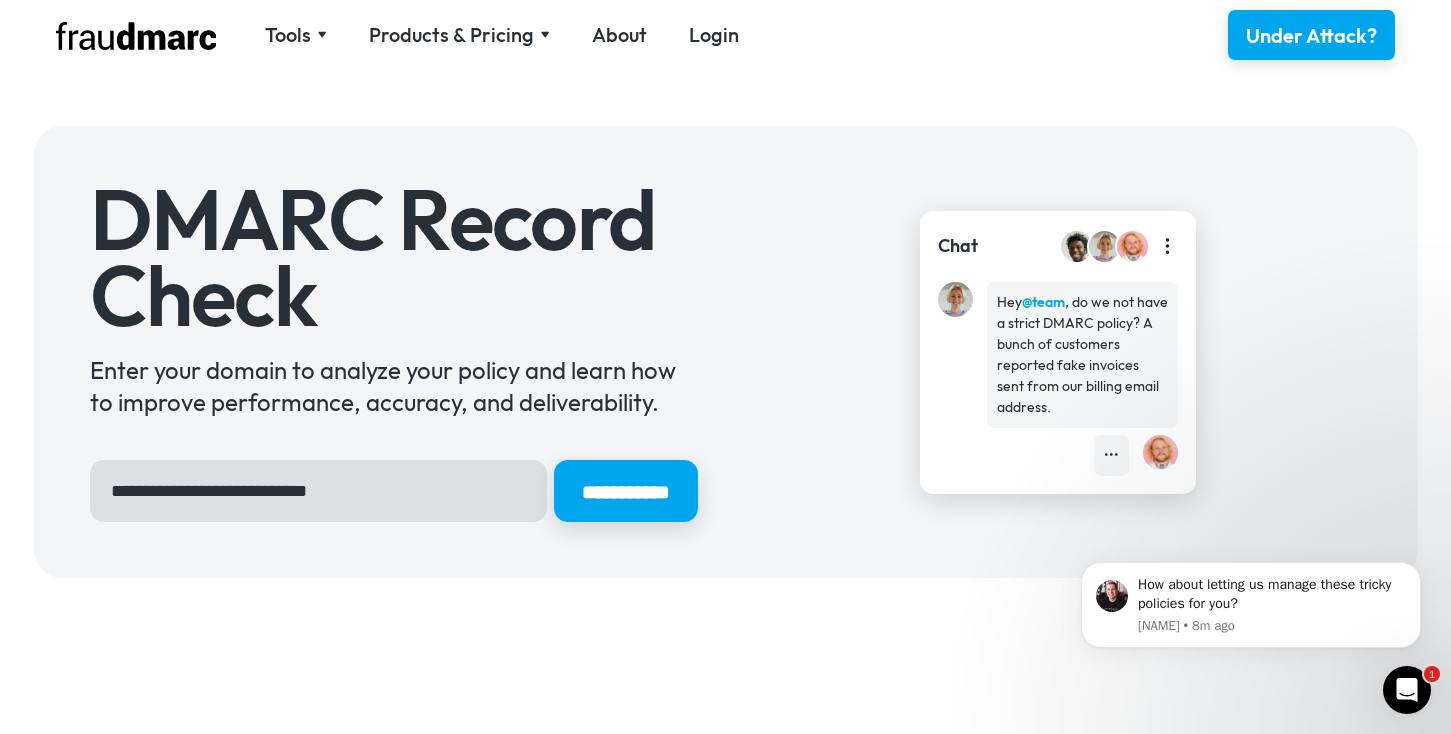 drag, startPoint x: 304, startPoint y: 498, endPoint x: 379, endPoint y: 489, distance: 75.53807 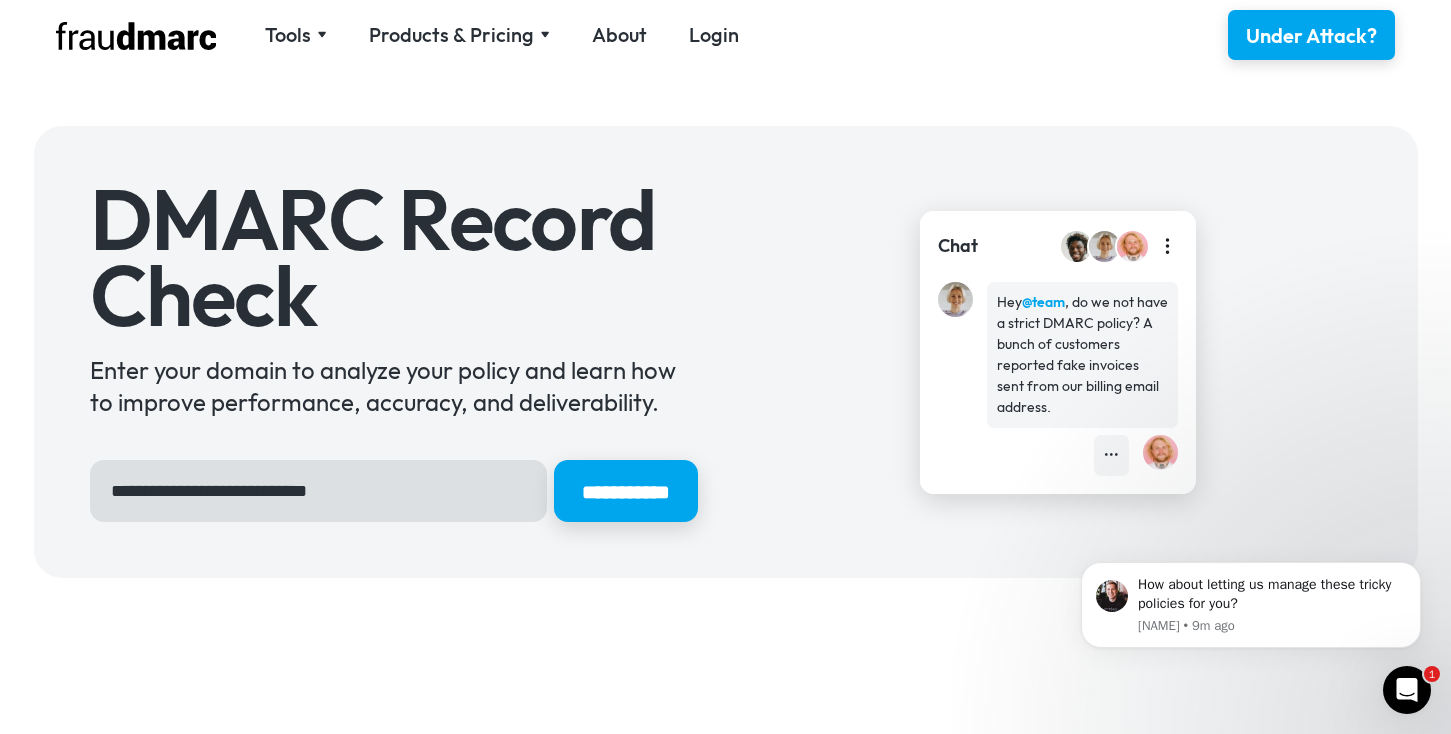 click on "**********" at bounding box center (318, 491) 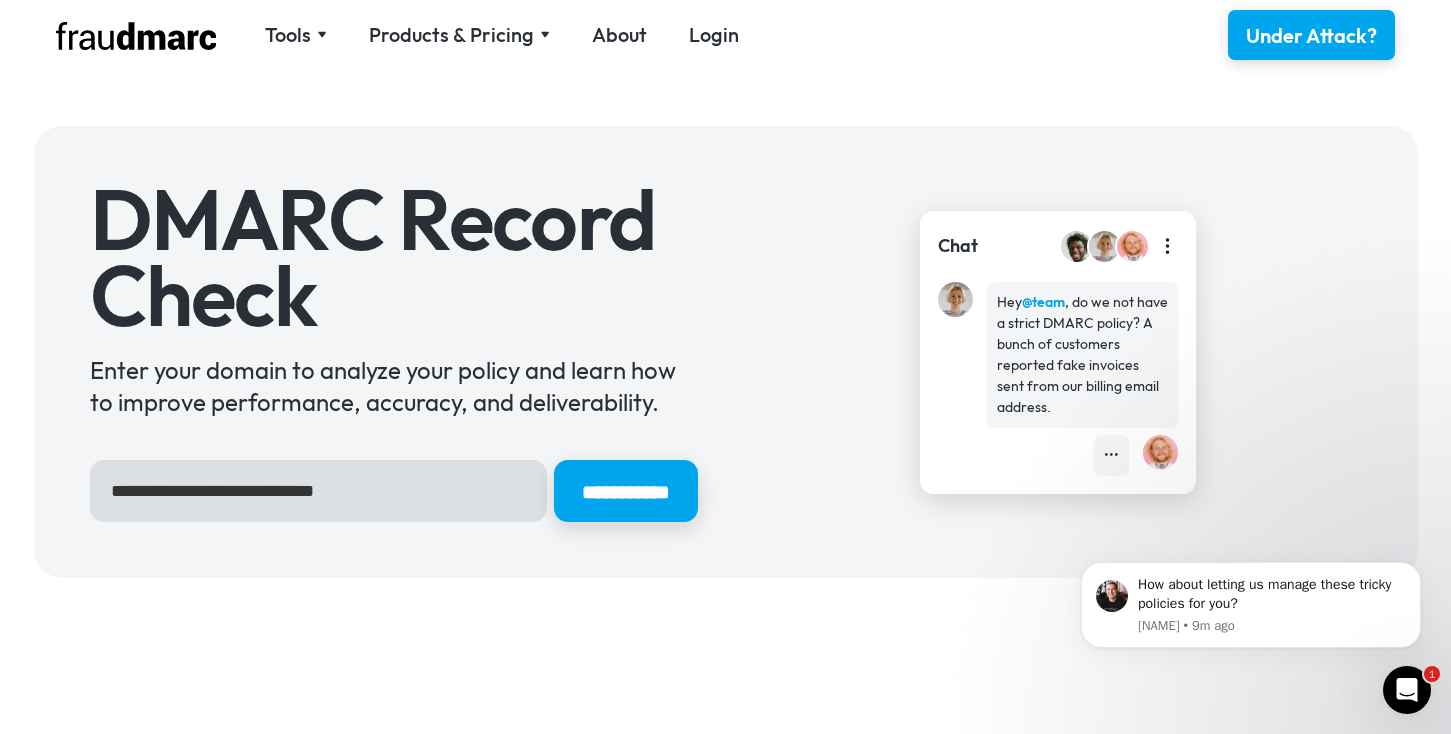 click on "**********" at bounding box center (394, 352) 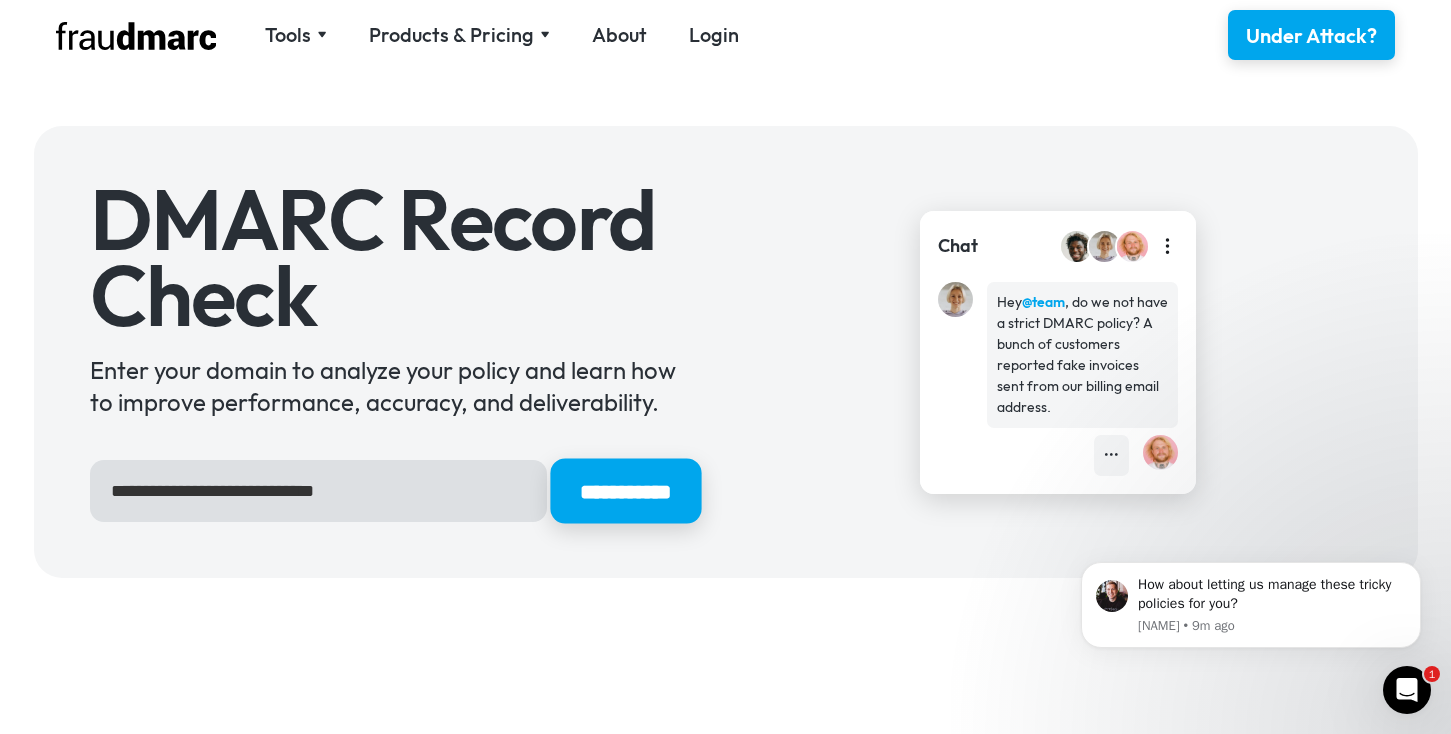 click on "**********" at bounding box center [625, 491] 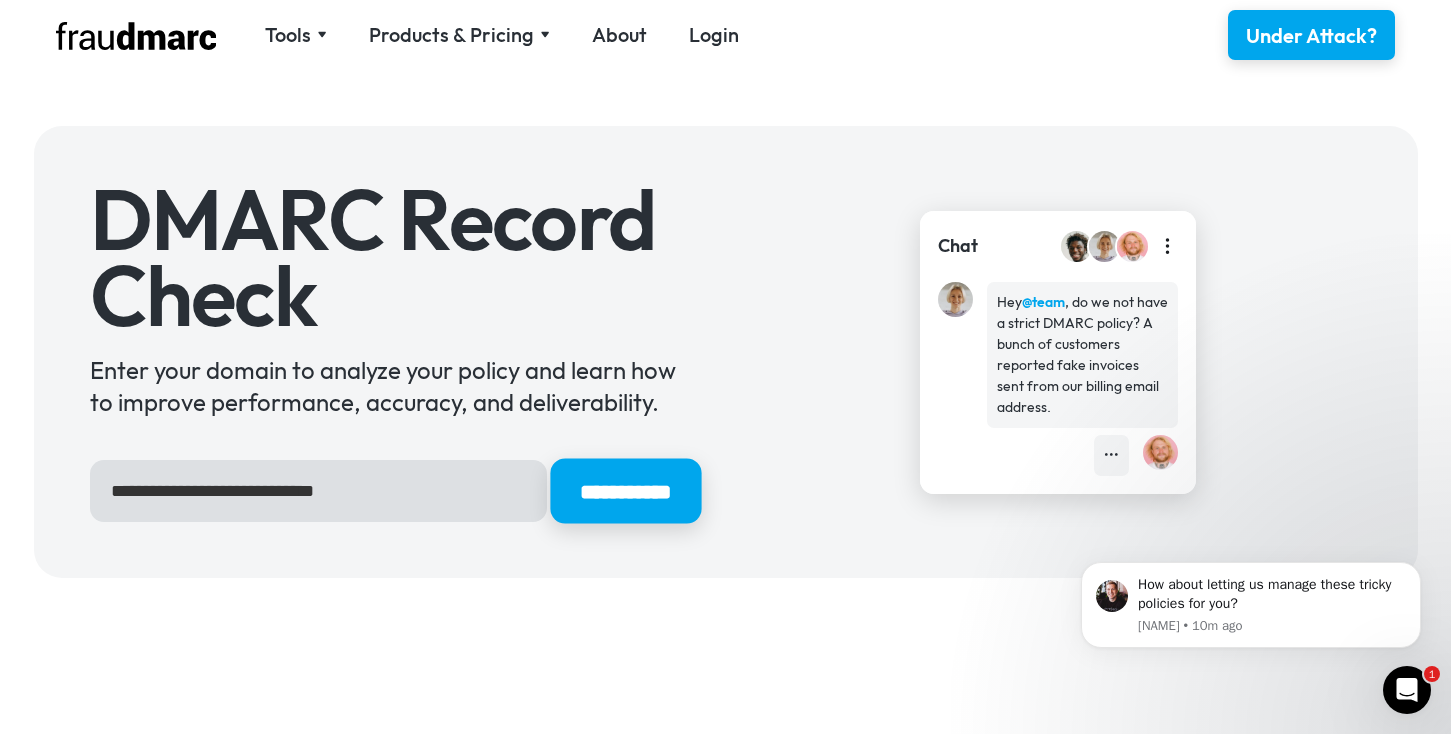 click on "**********" at bounding box center [625, 491] 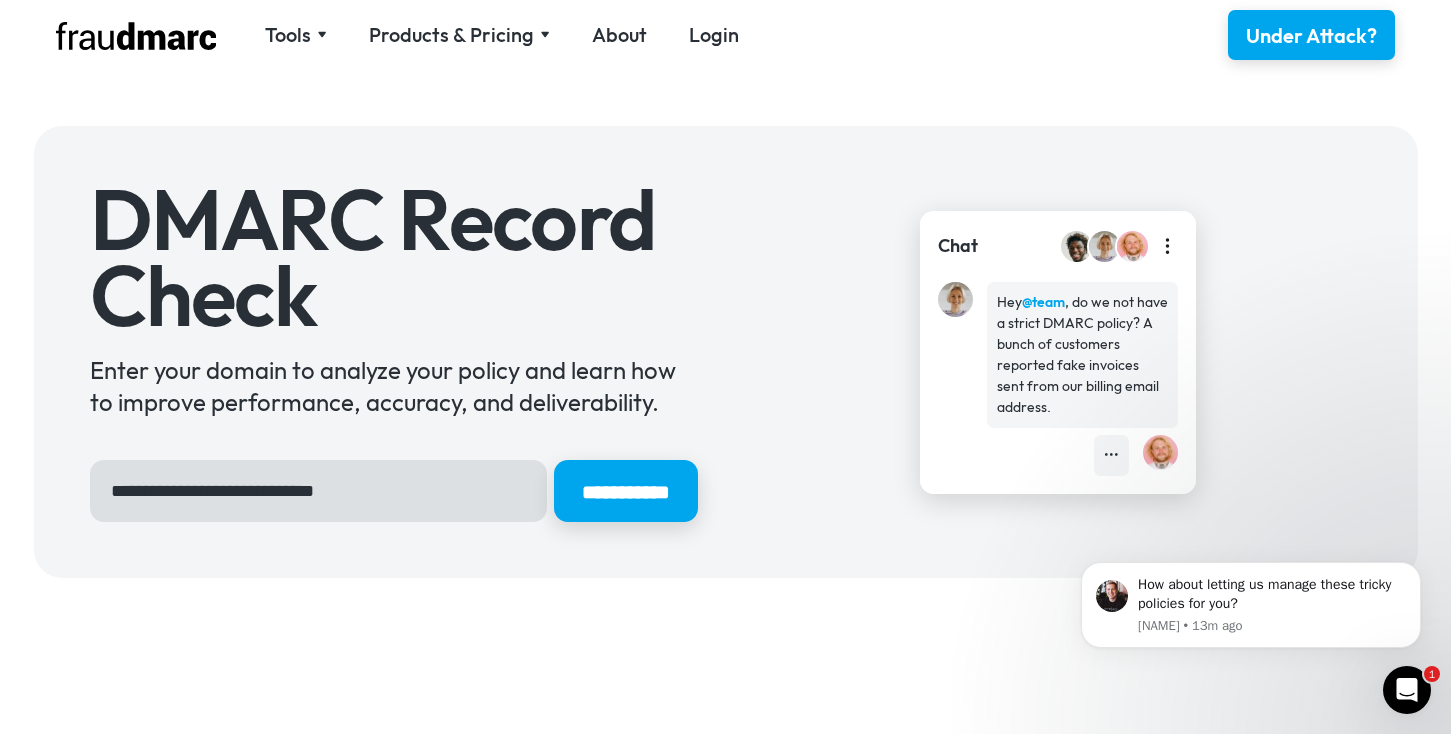 click on "**********" at bounding box center (318, 491) 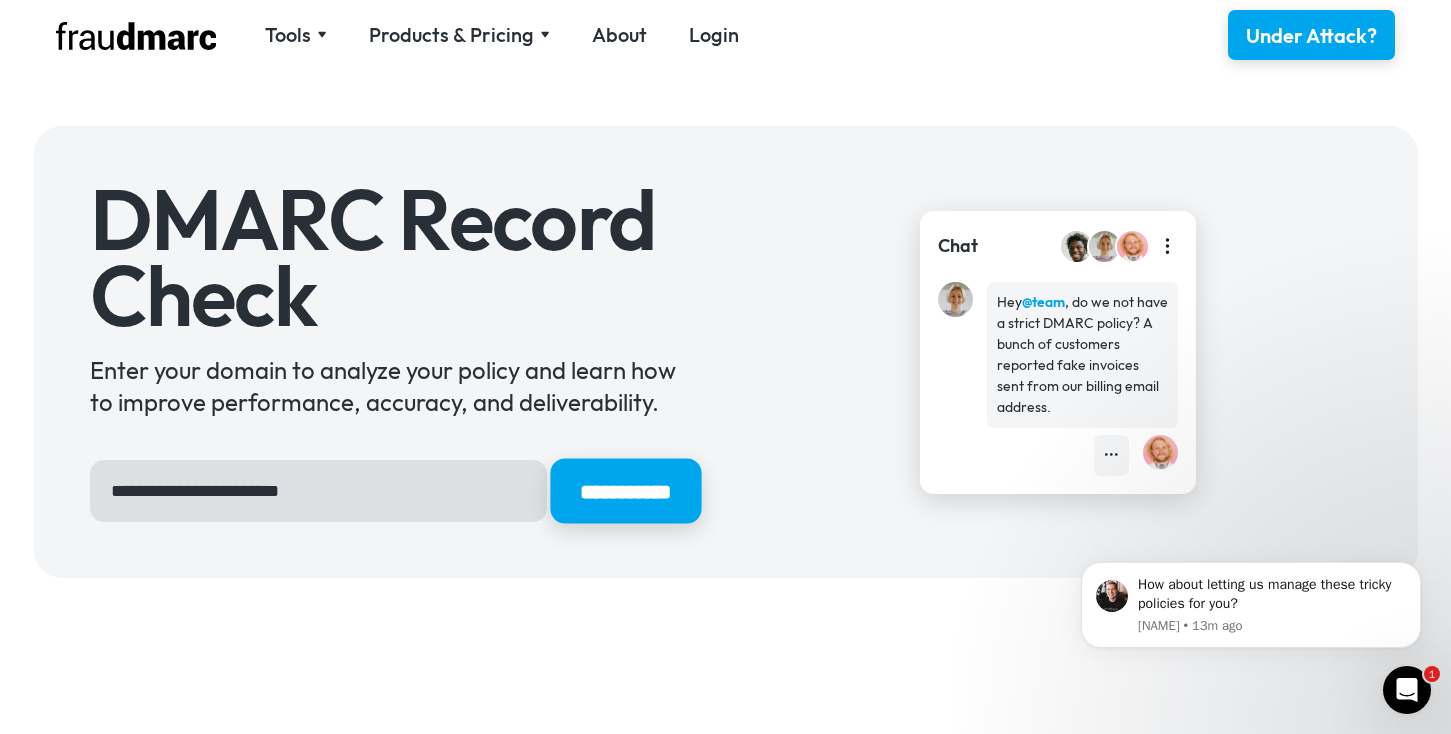 type on "**********" 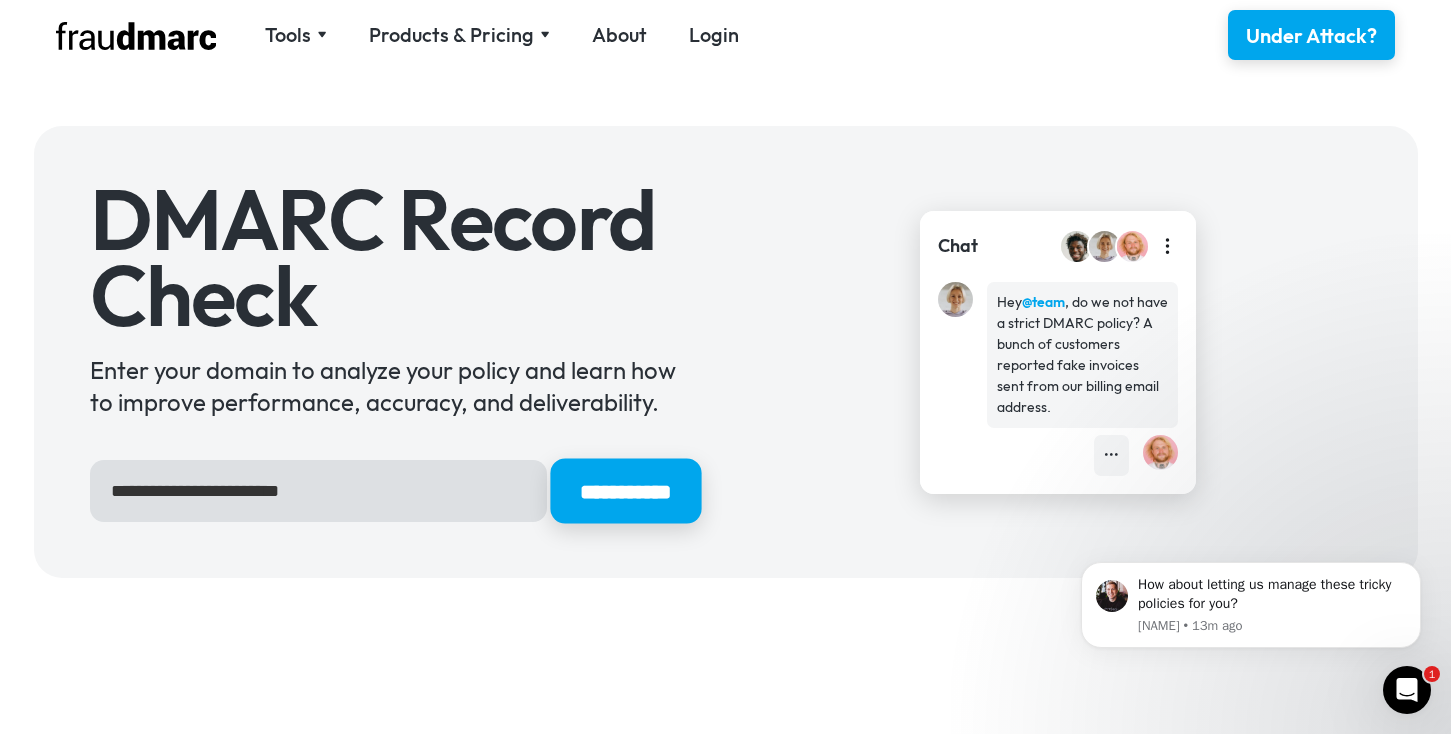 click on "**********" at bounding box center [625, 491] 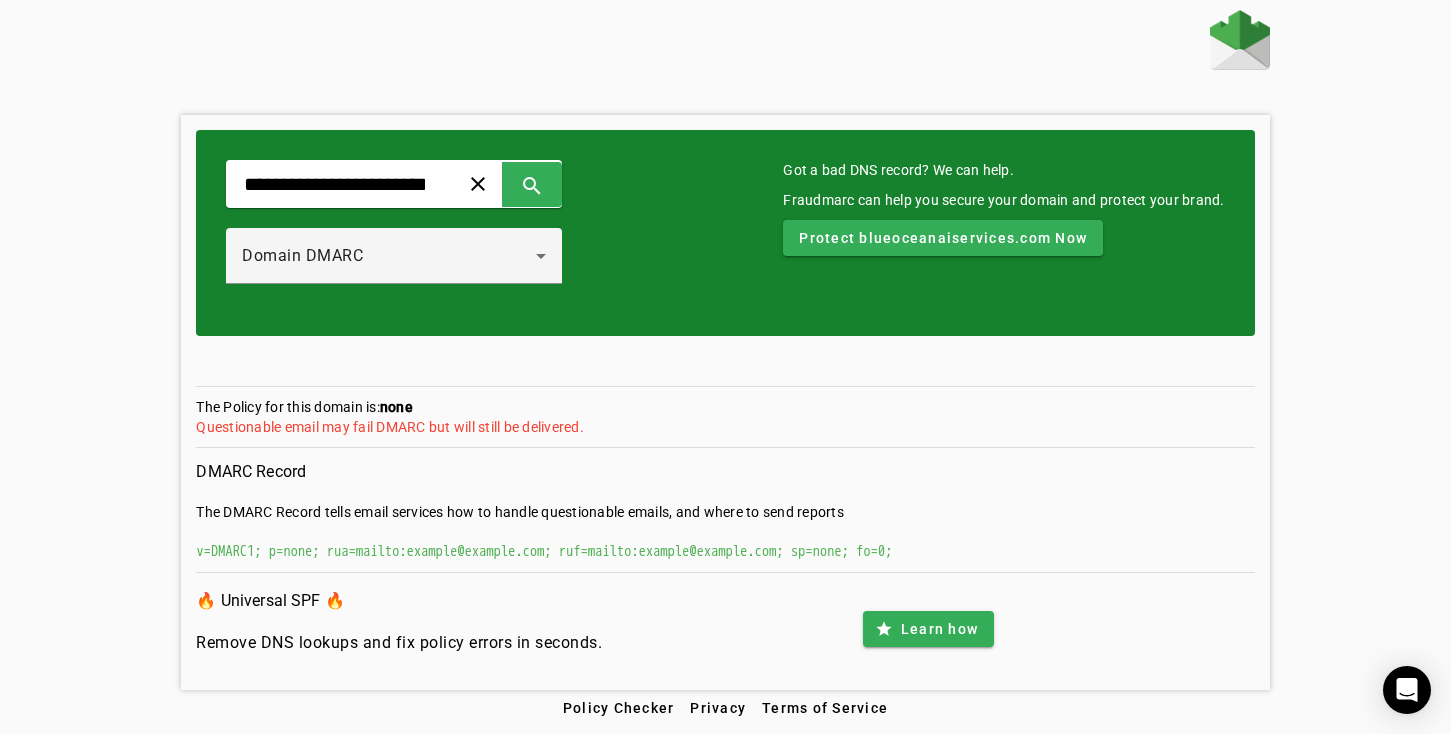 scroll, scrollTop: 0, scrollLeft: 0, axis: both 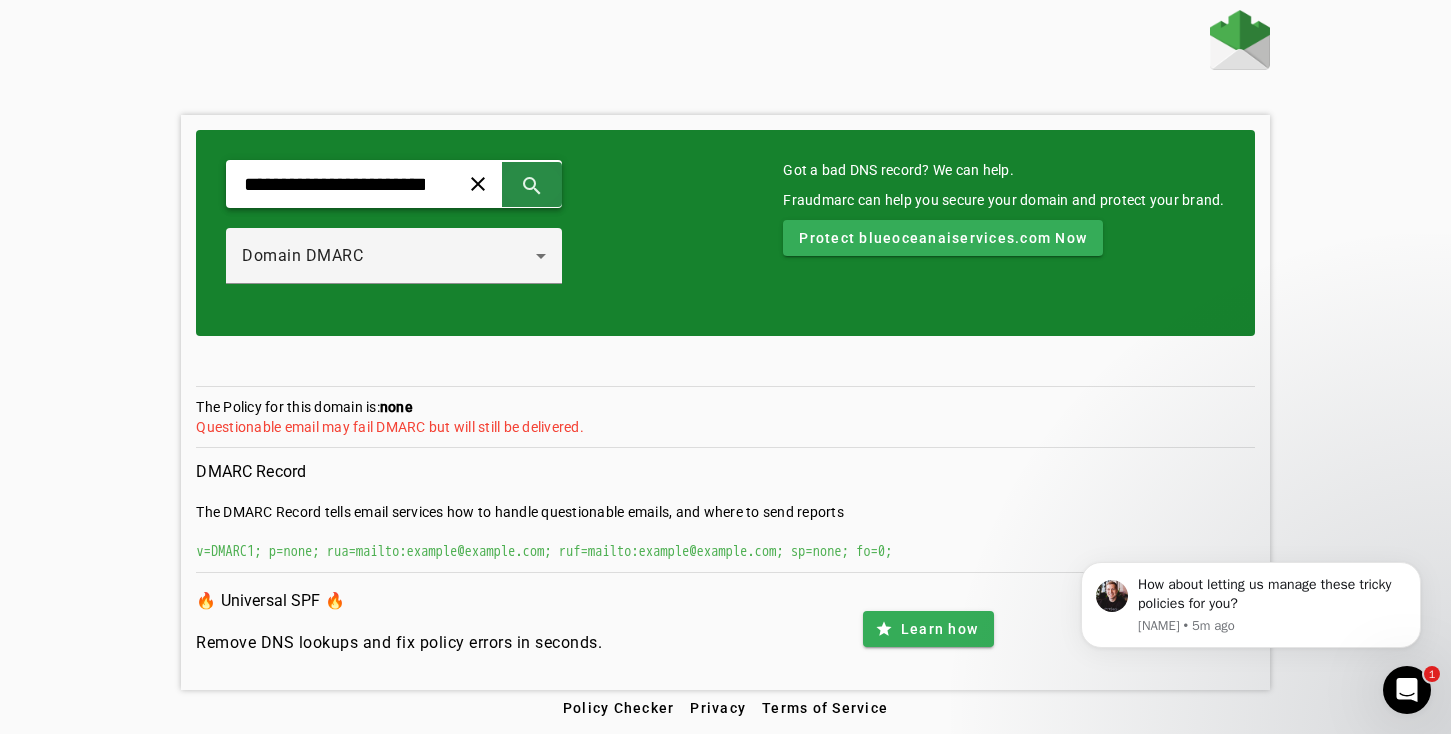 click 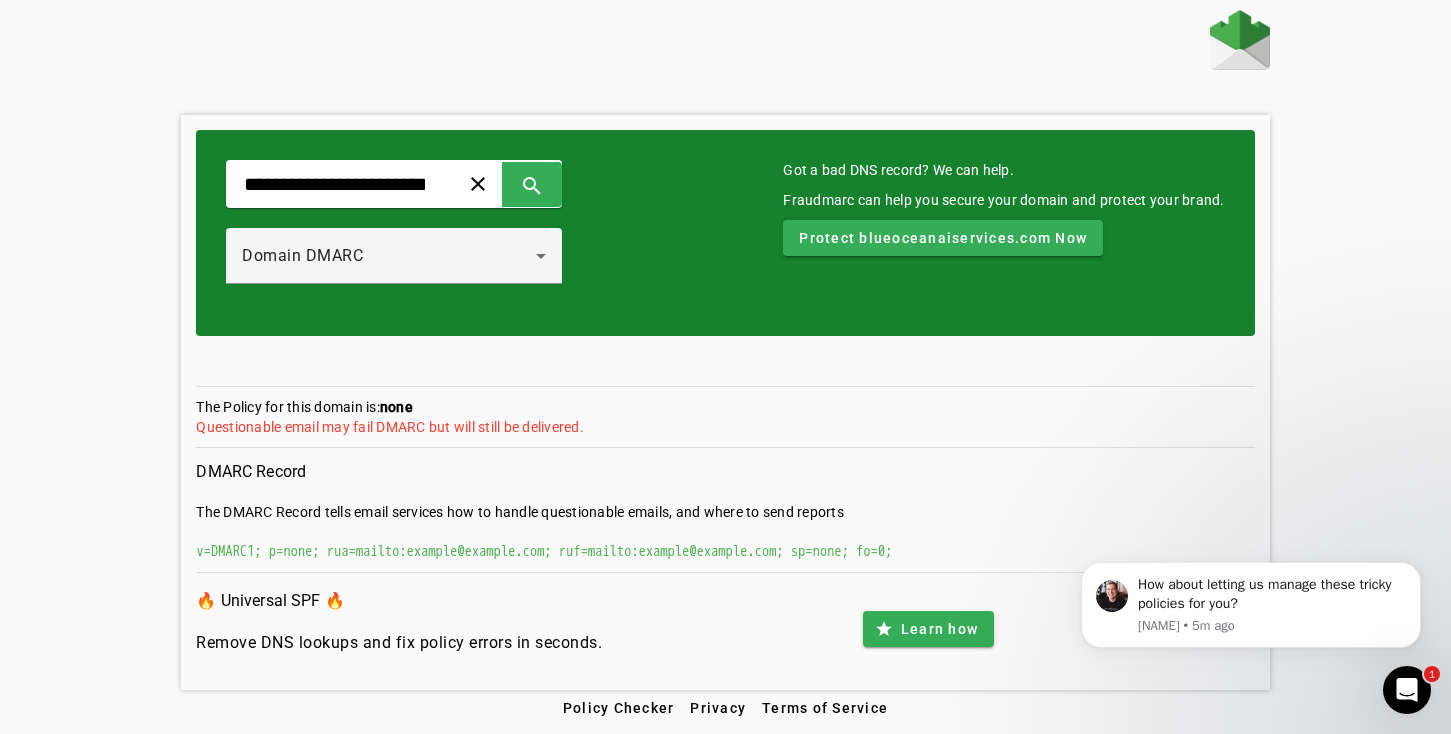 click 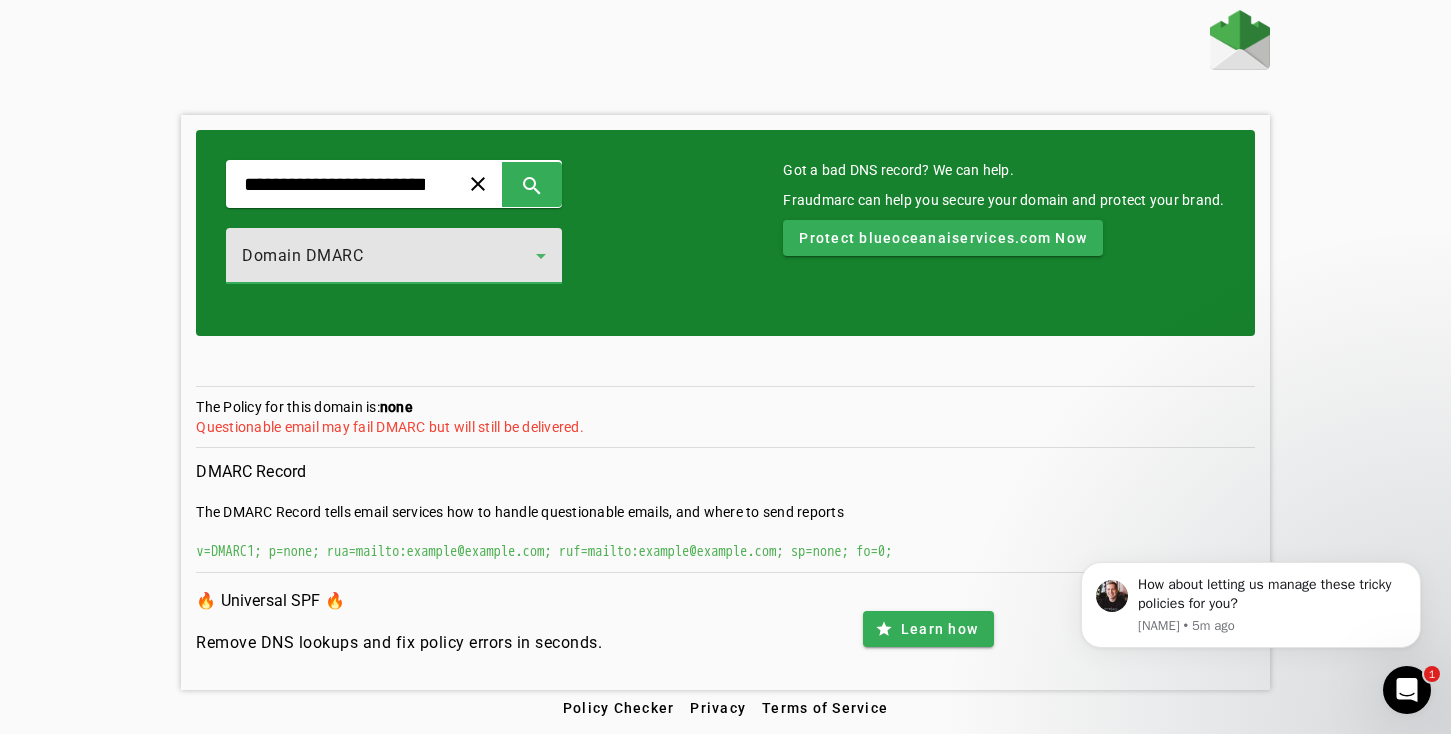 click on "Domain DMARC" at bounding box center [389, 256] 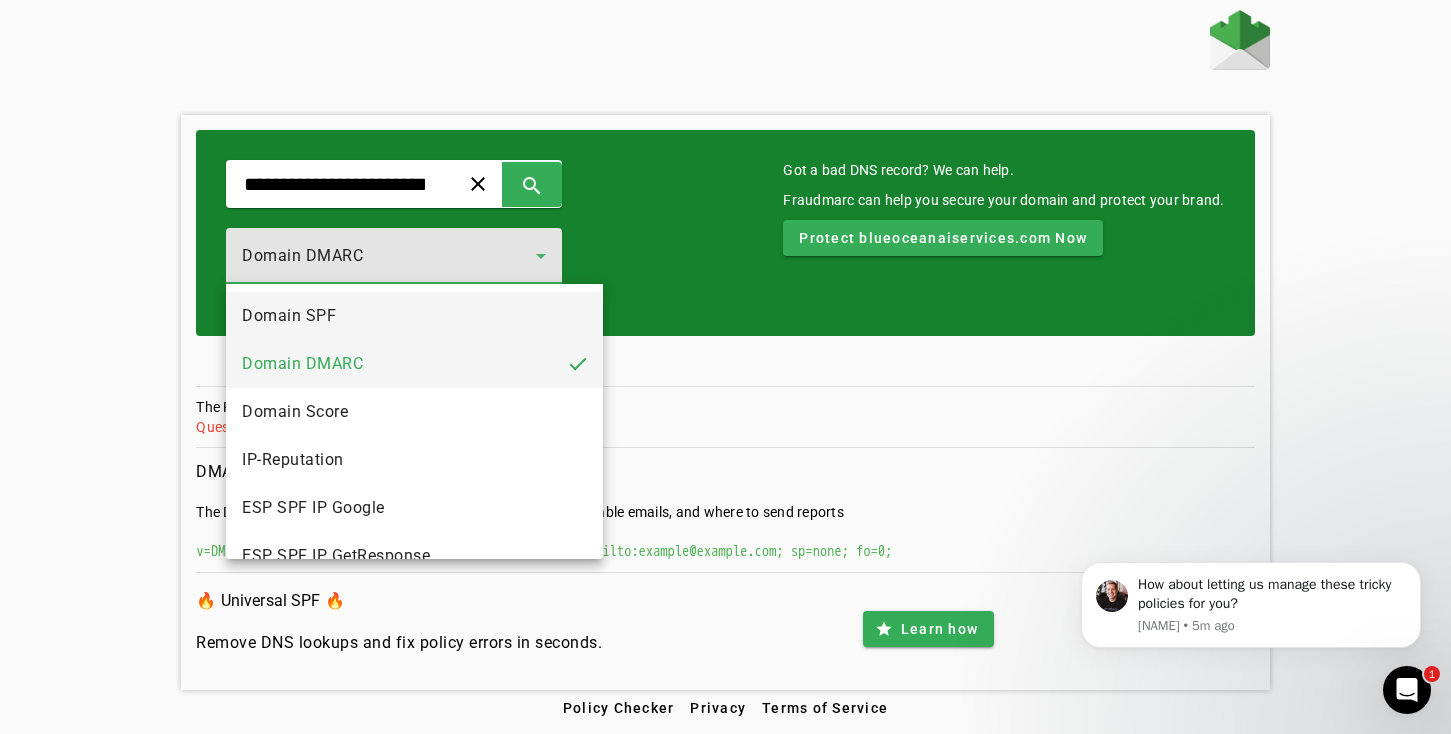 scroll, scrollTop: 0, scrollLeft: 0, axis: both 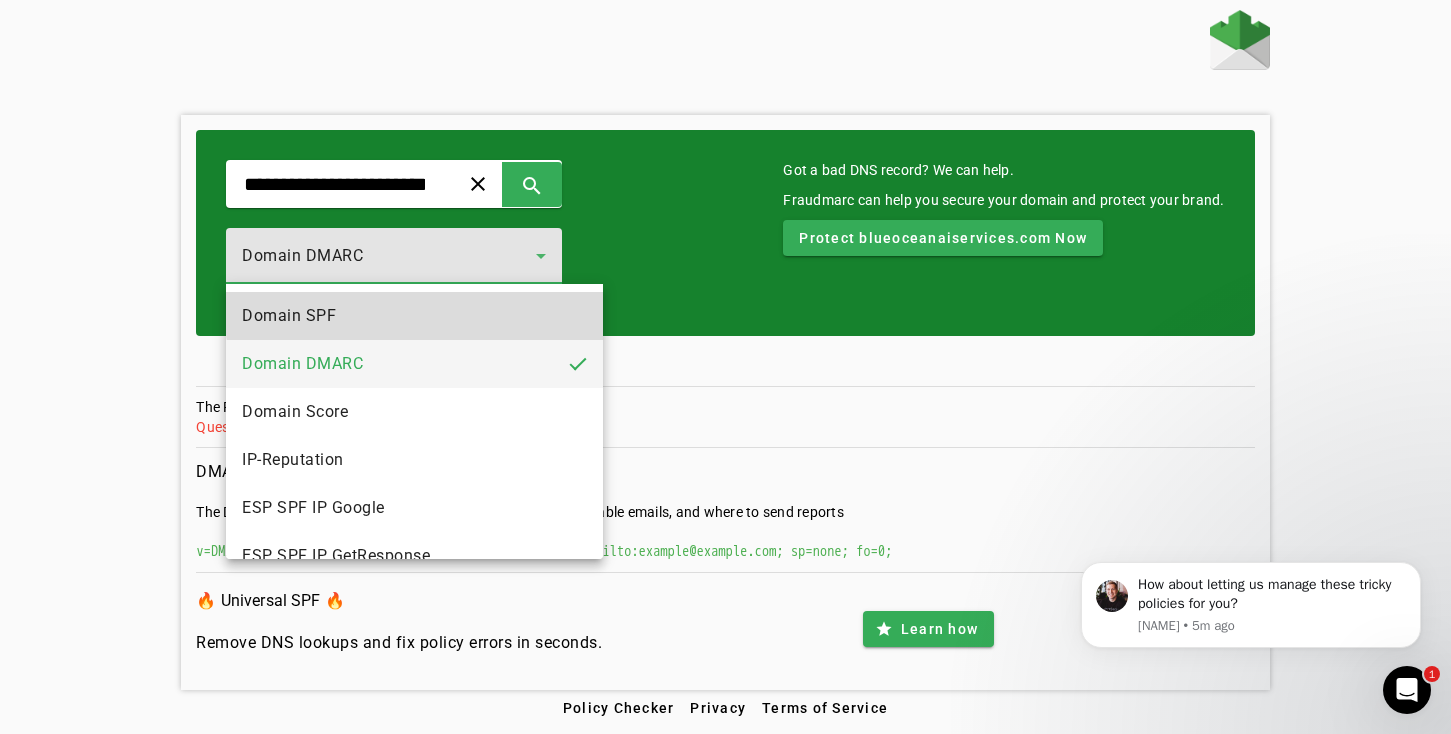 click on "Domain SPF" at bounding box center (414, 316) 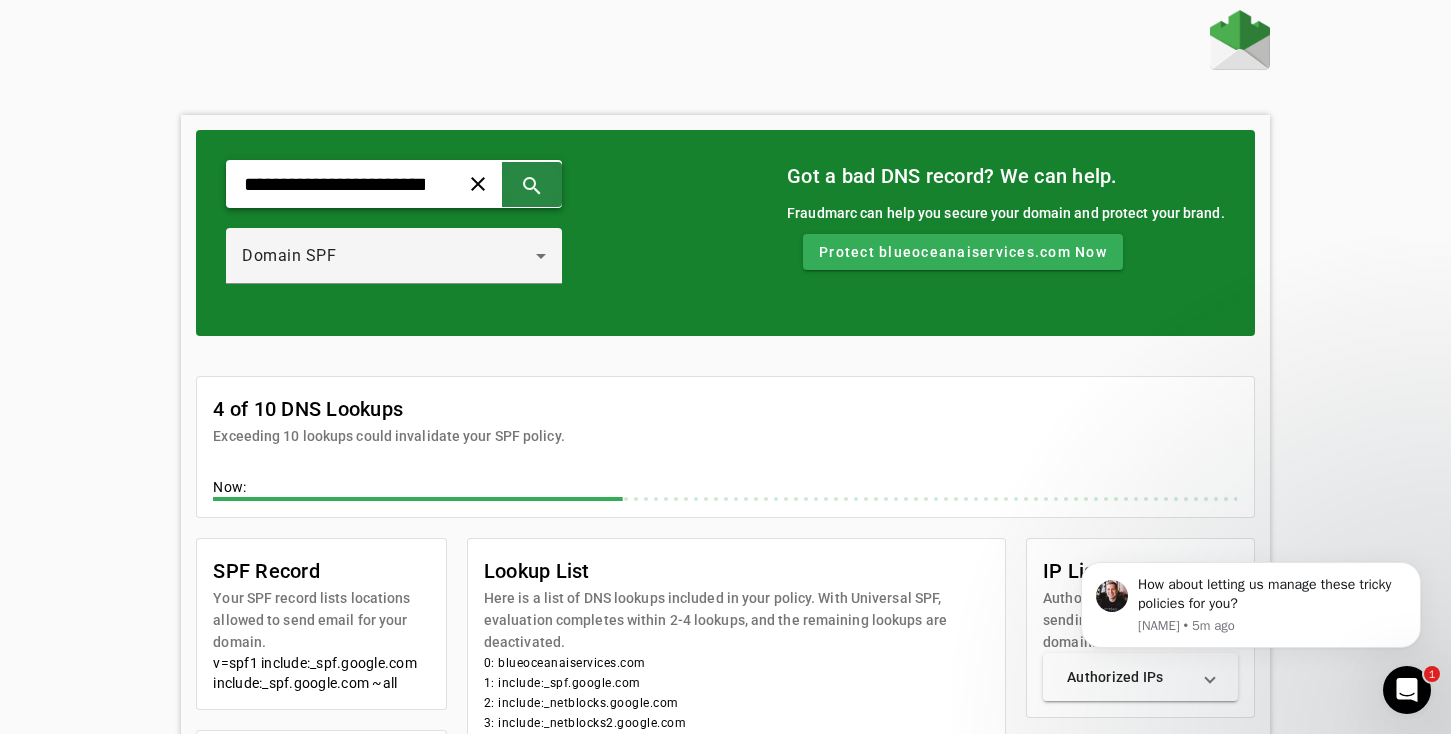 drag, startPoint x: 446, startPoint y: 188, endPoint x: 556, endPoint y: 188, distance: 110 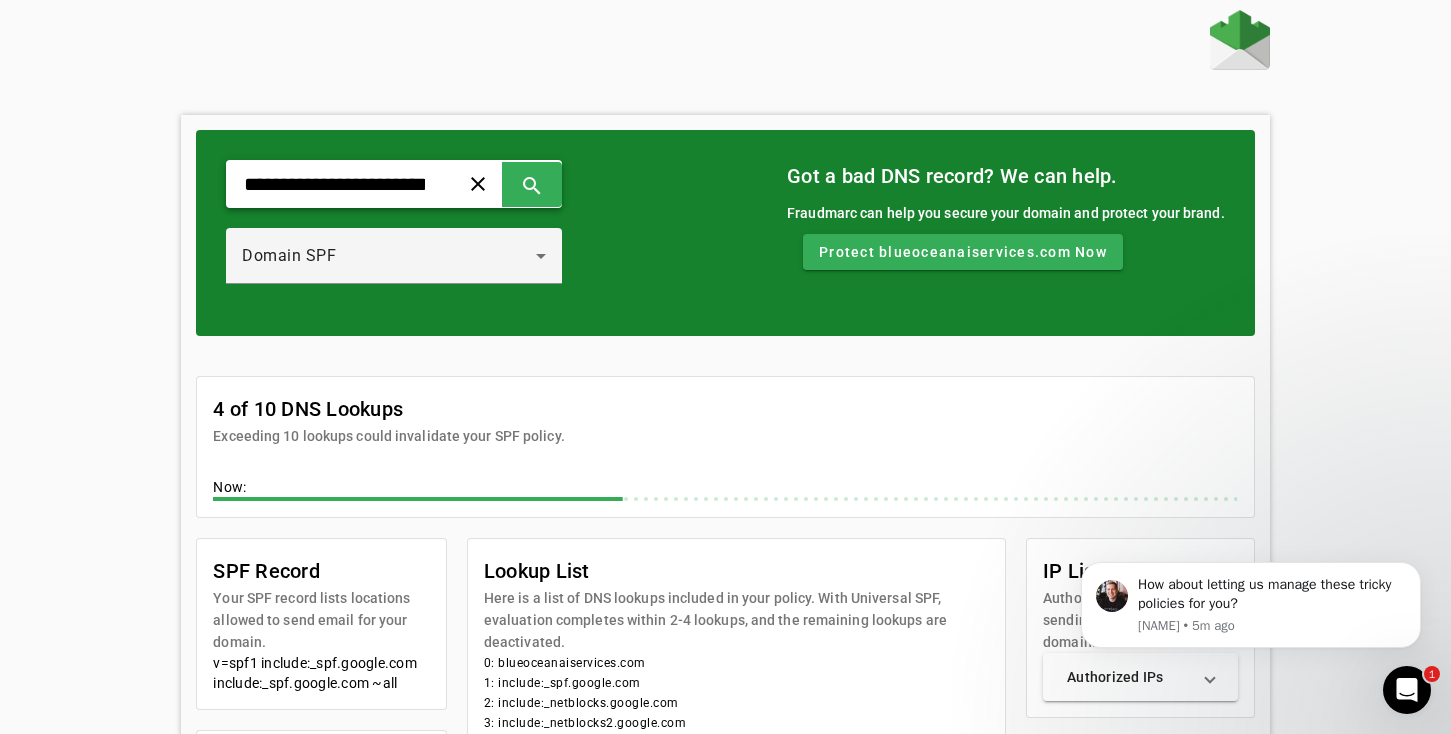 scroll, scrollTop: 0, scrollLeft: 0, axis: both 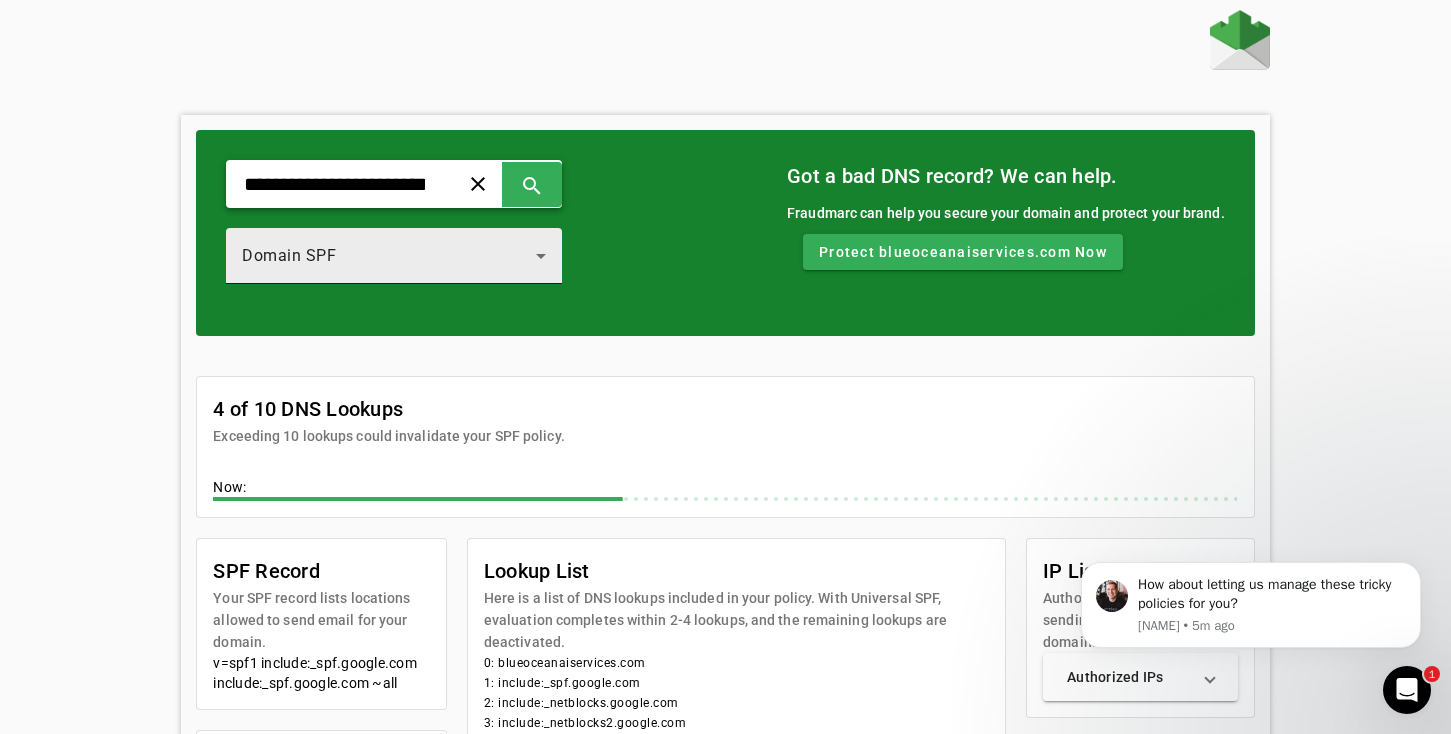 click on "Domain SPF" at bounding box center (389, 256) 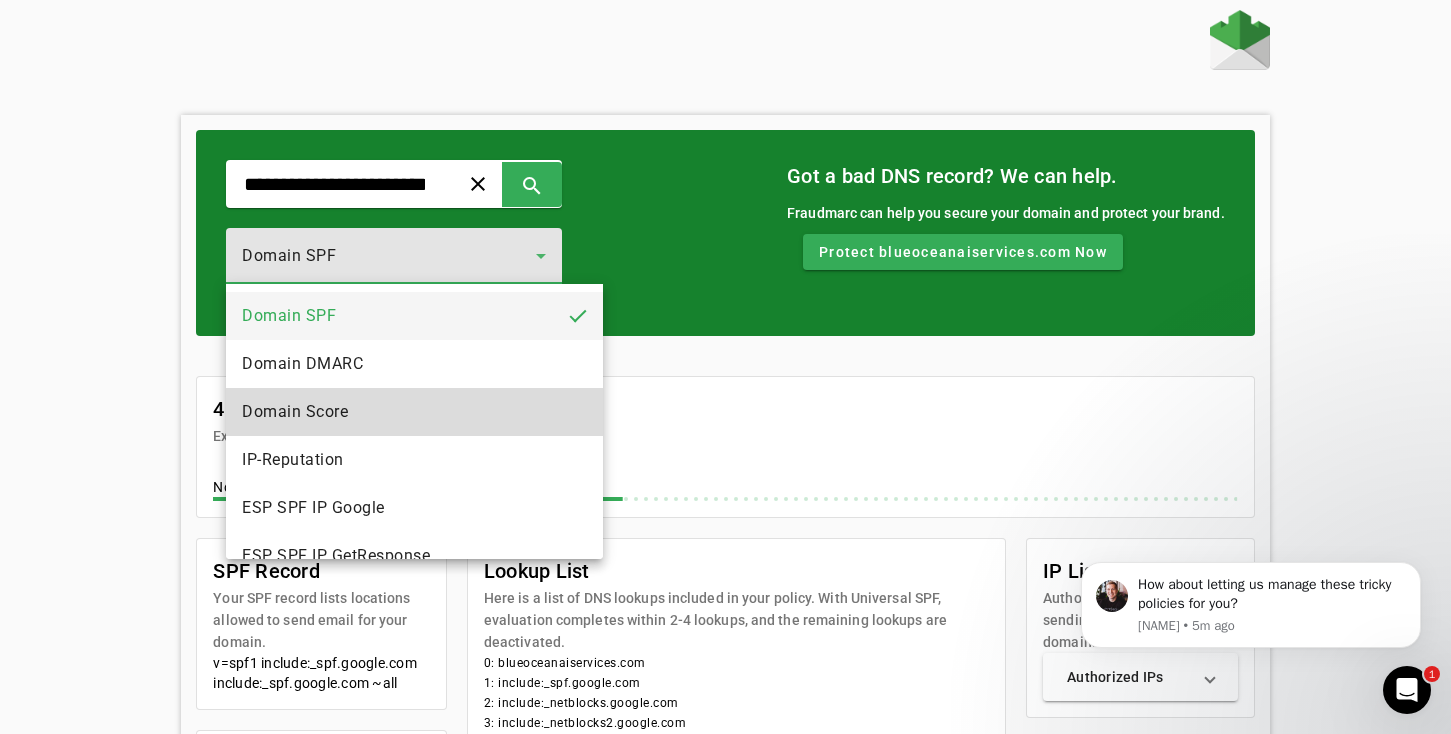 click on "Domain Score" at bounding box center (414, 412) 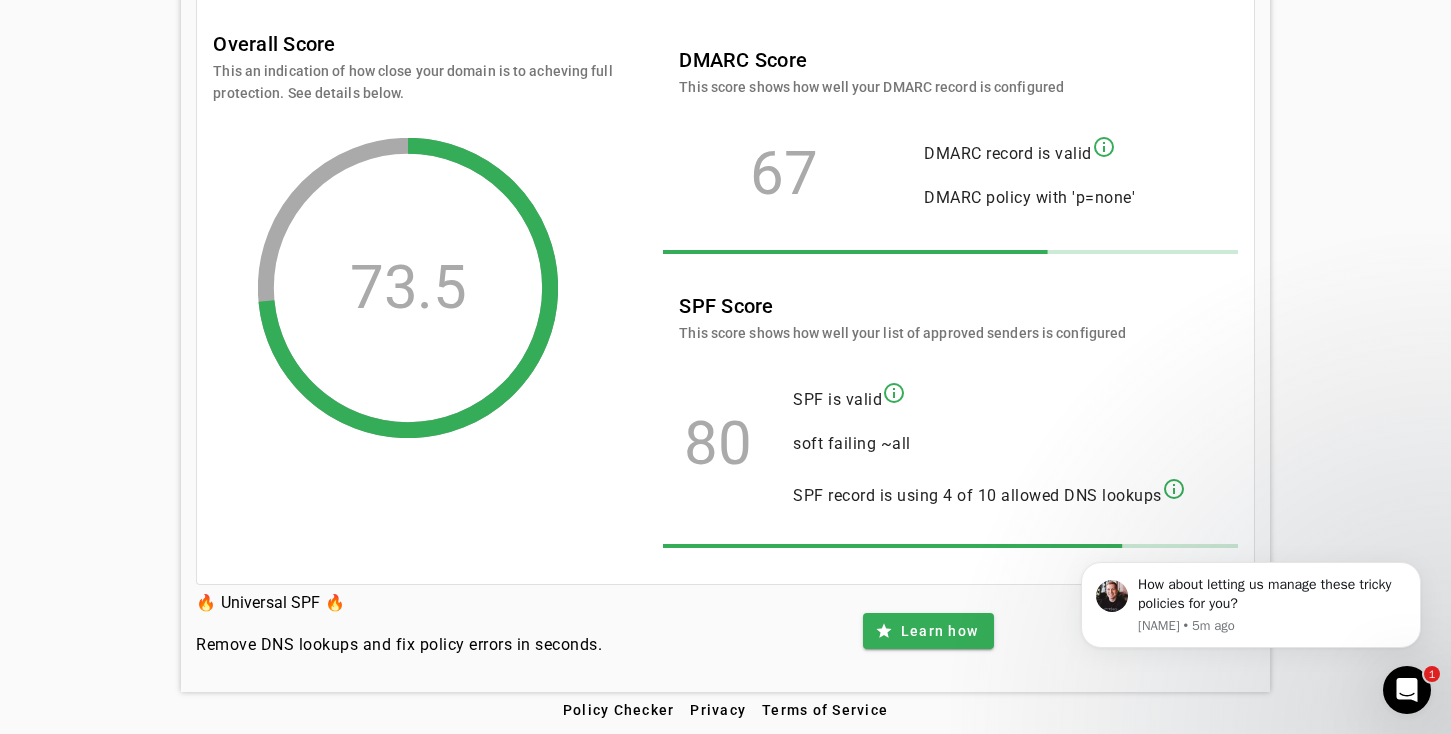scroll, scrollTop: 385, scrollLeft: 0, axis: vertical 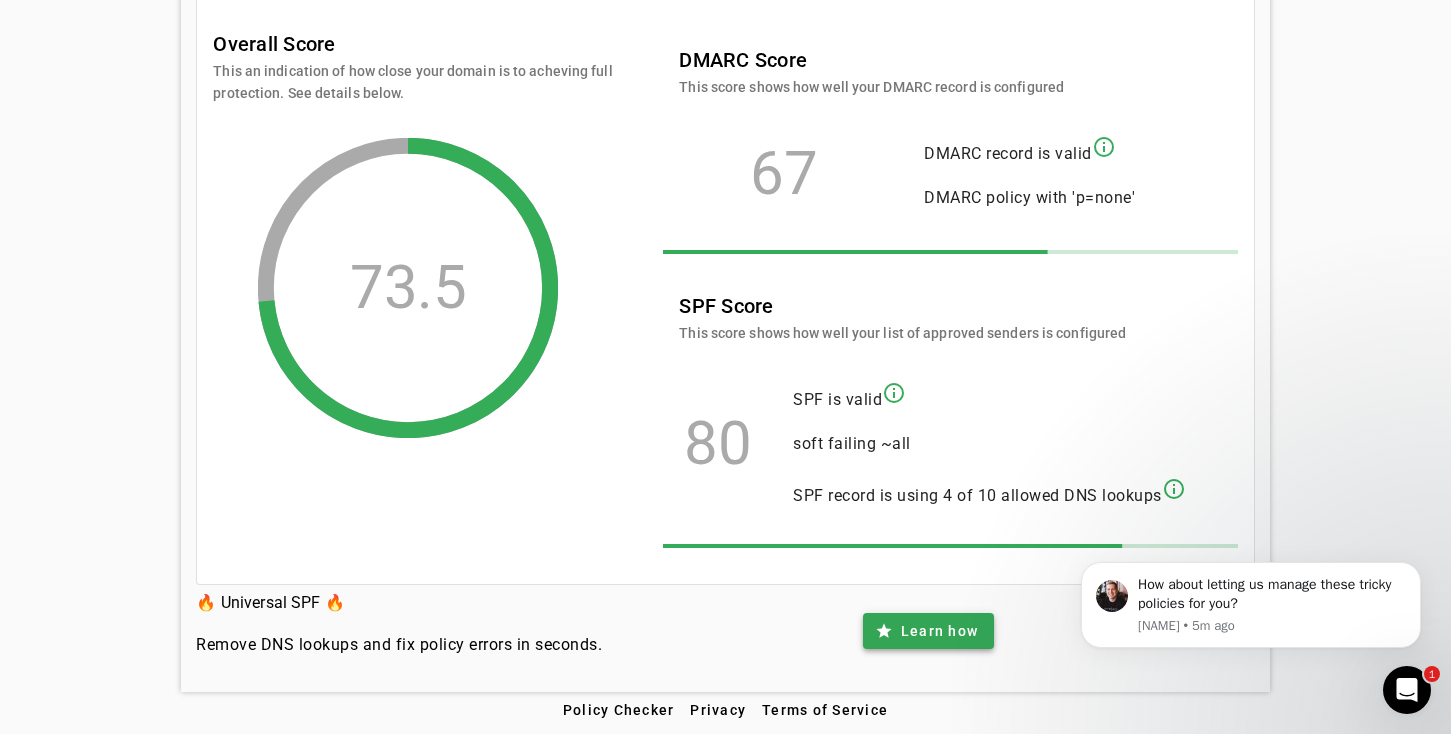 click on "Learn how" 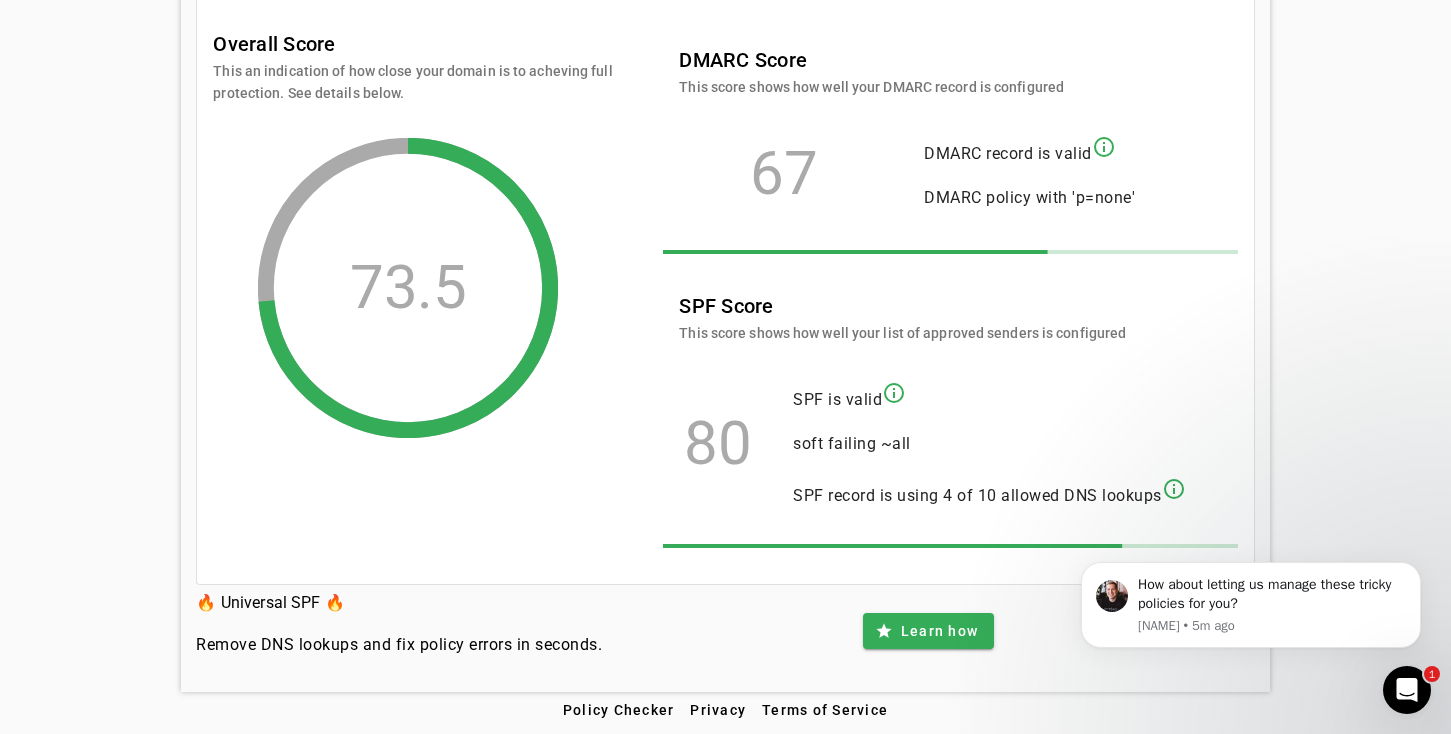 scroll, scrollTop: 385, scrollLeft: 0, axis: vertical 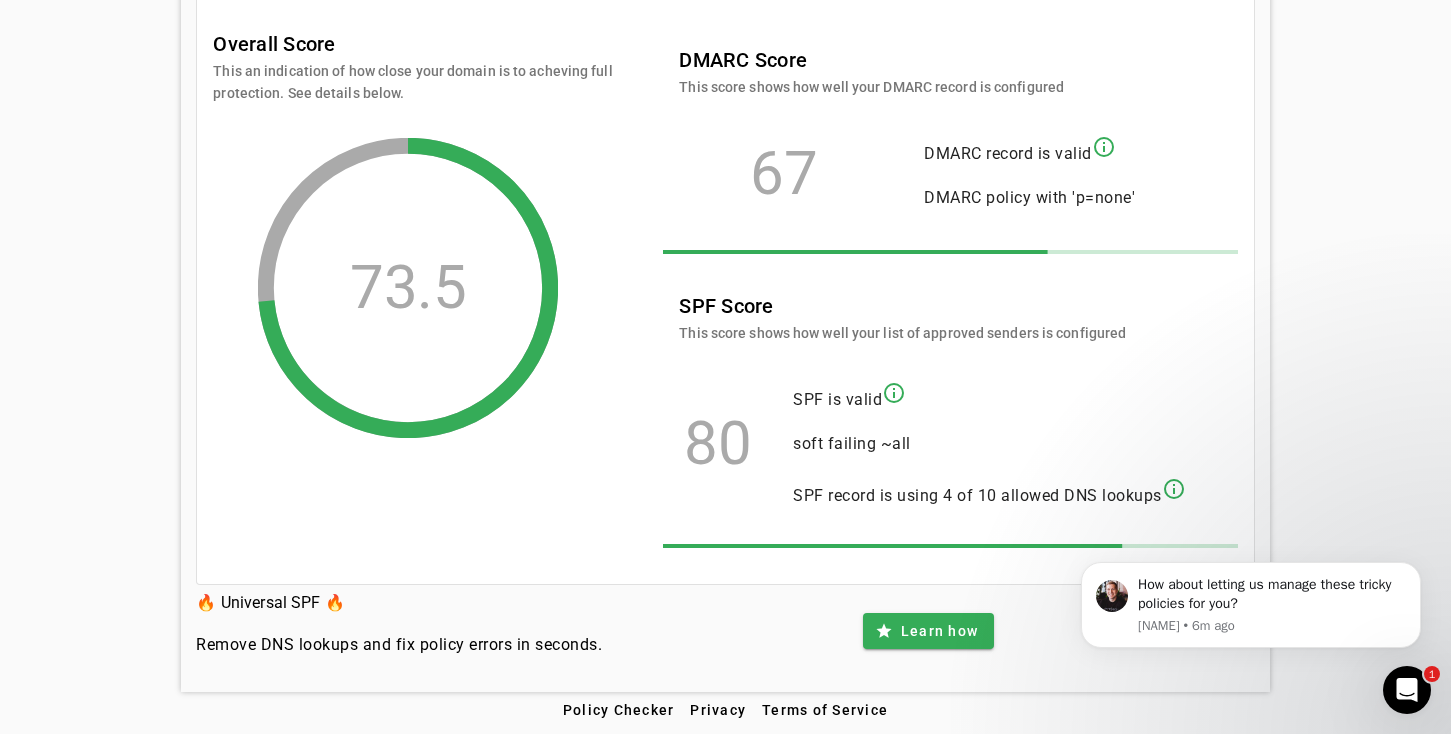 click on "info_outline" 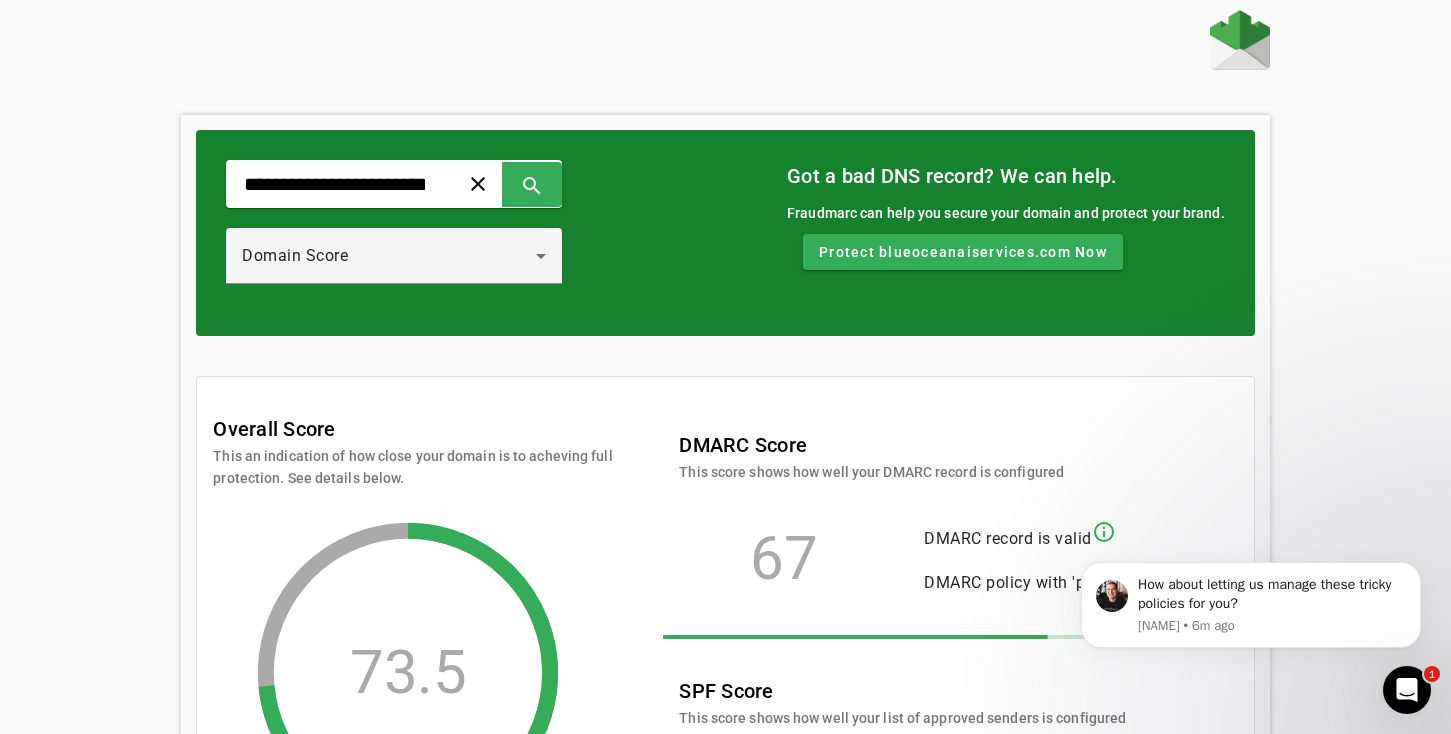 scroll, scrollTop: 0, scrollLeft: 0, axis: both 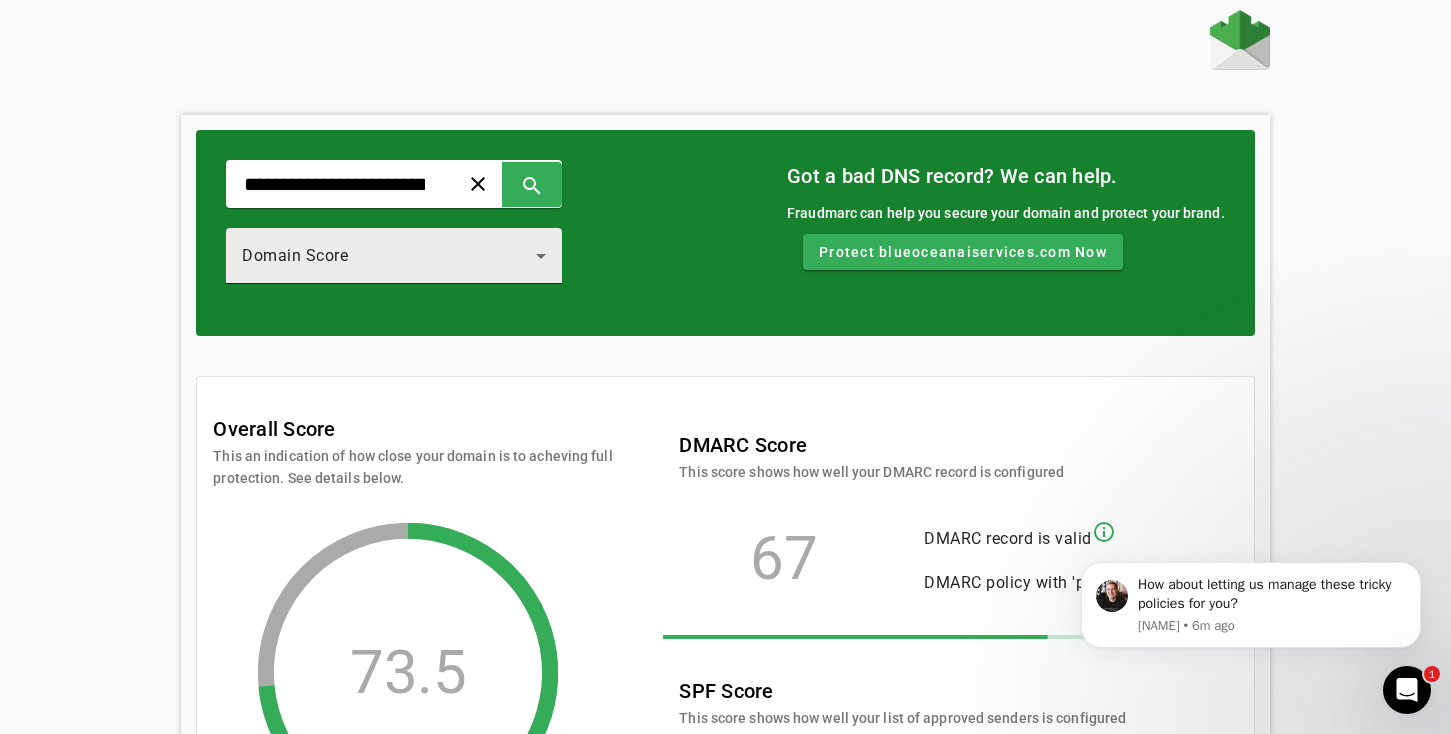 click on "Domain Score" at bounding box center [389, 256] 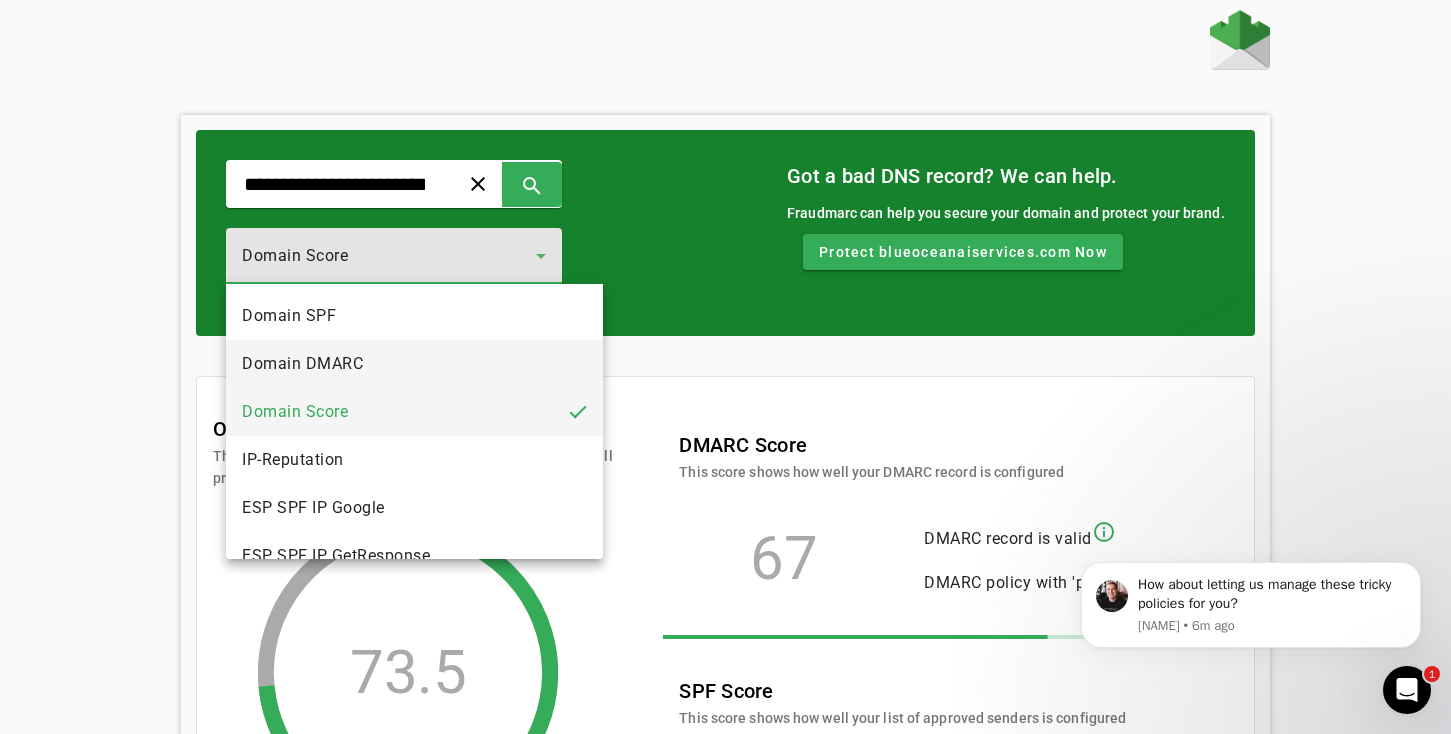 click on "Domain DMARC" at bounding box center [302, 364] 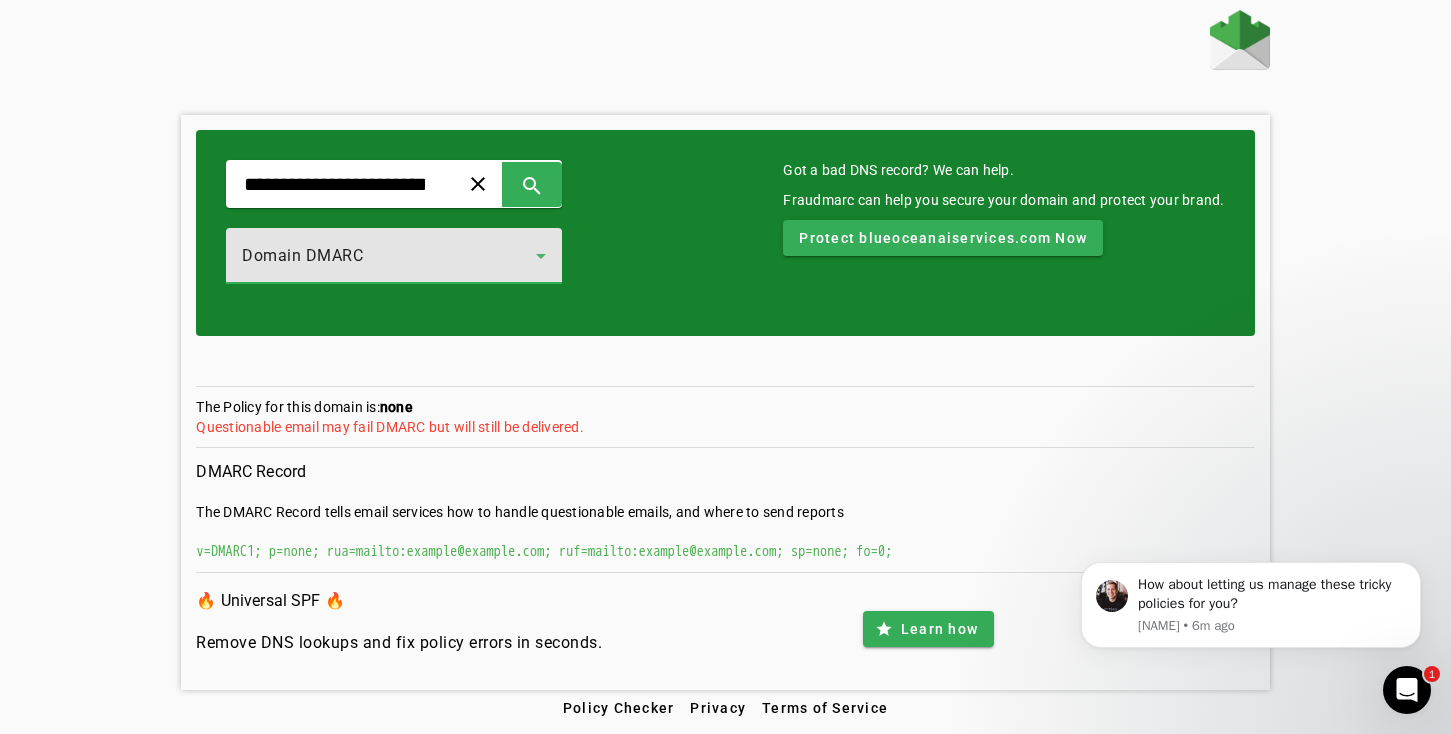 scroll, scrollTop: 0, scrollLeft: 0, axis: both 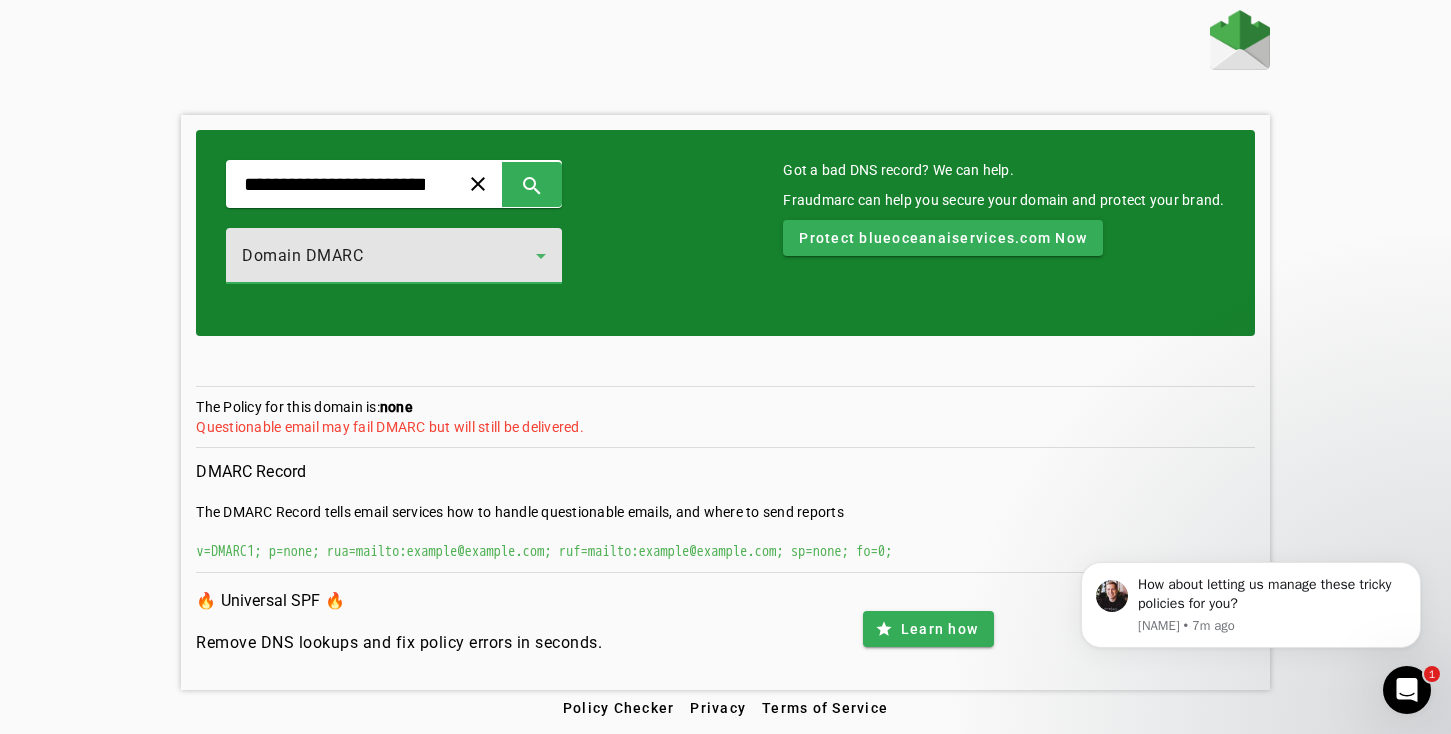 click on "Domain DMARC" at bounding box center [389, 256] 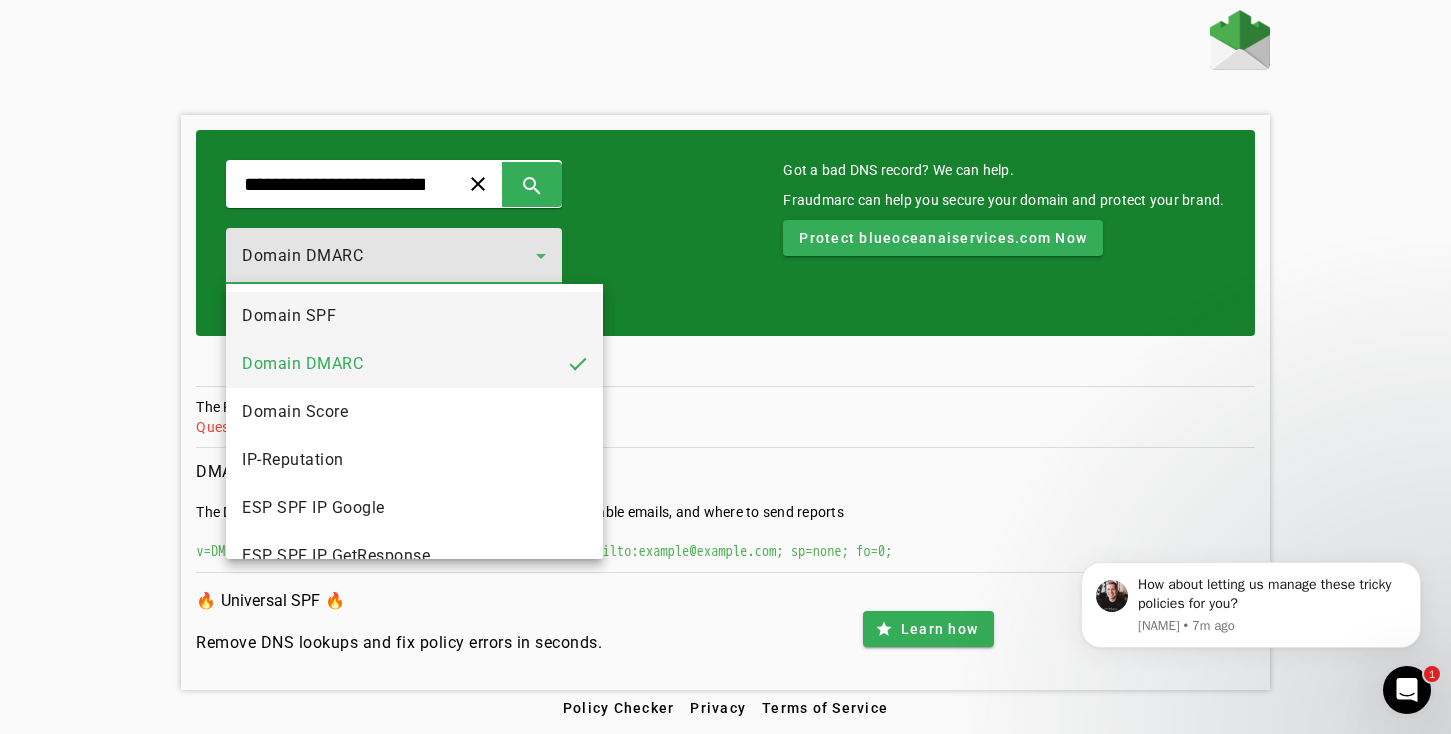 click on "Domain SPF" at bounding box center [414, 316] 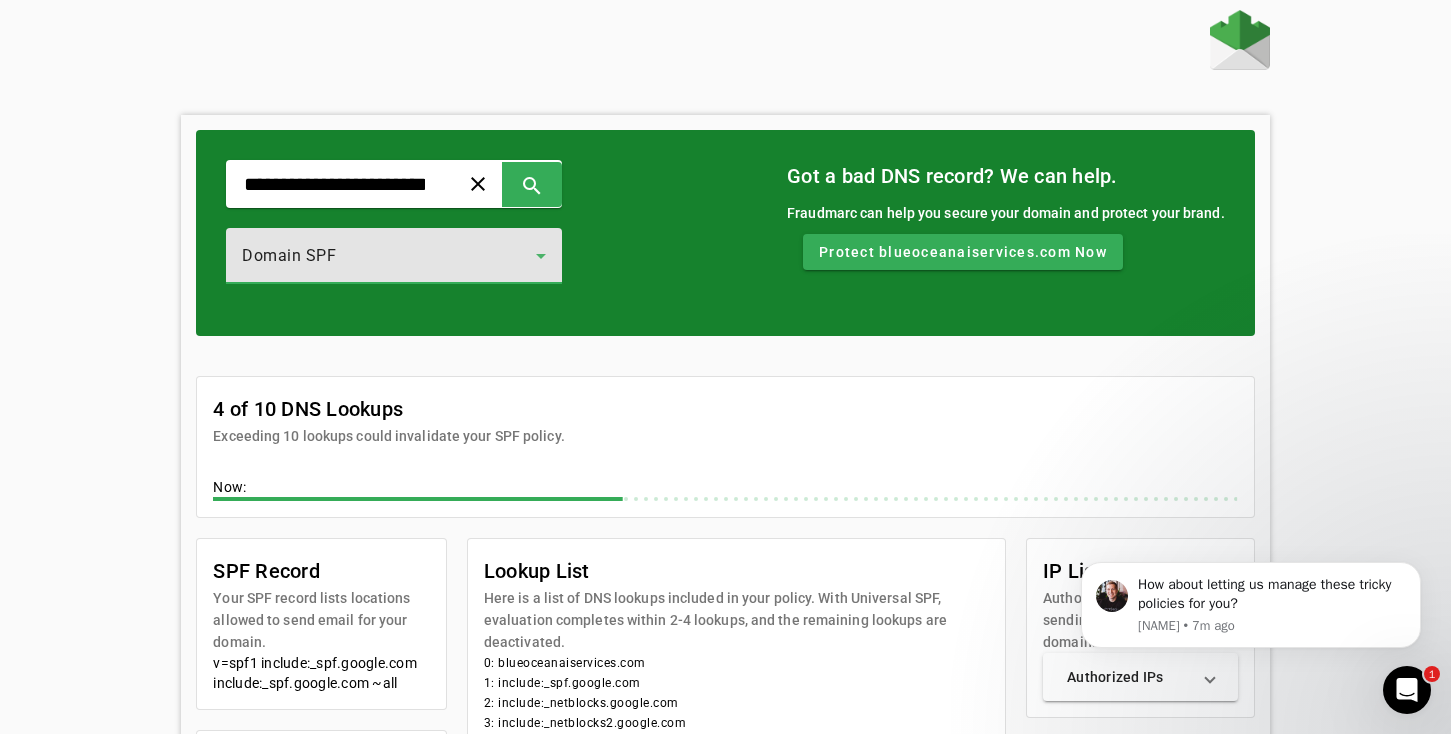 click on "Domain SPF" 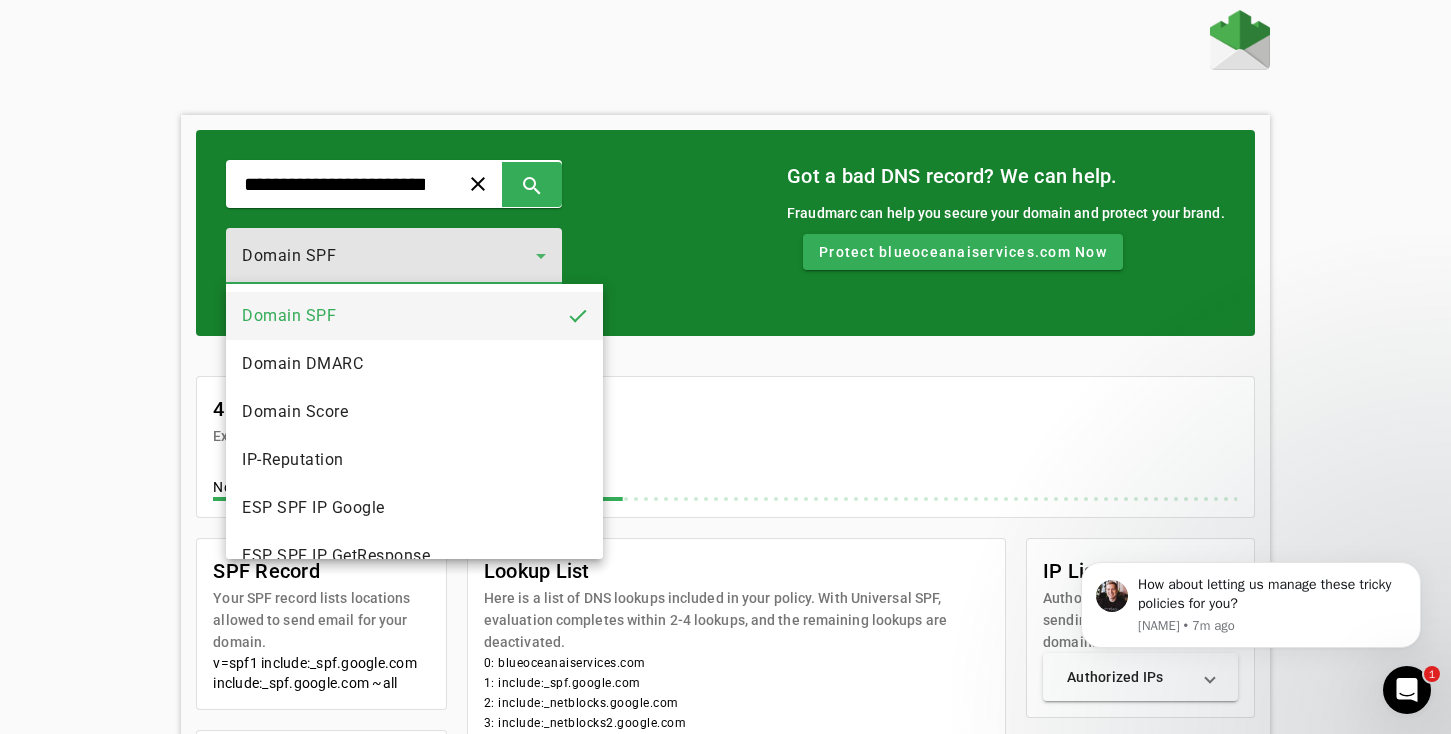 scroll, scrollTop: 0, scrollLeft: 0, axis: both 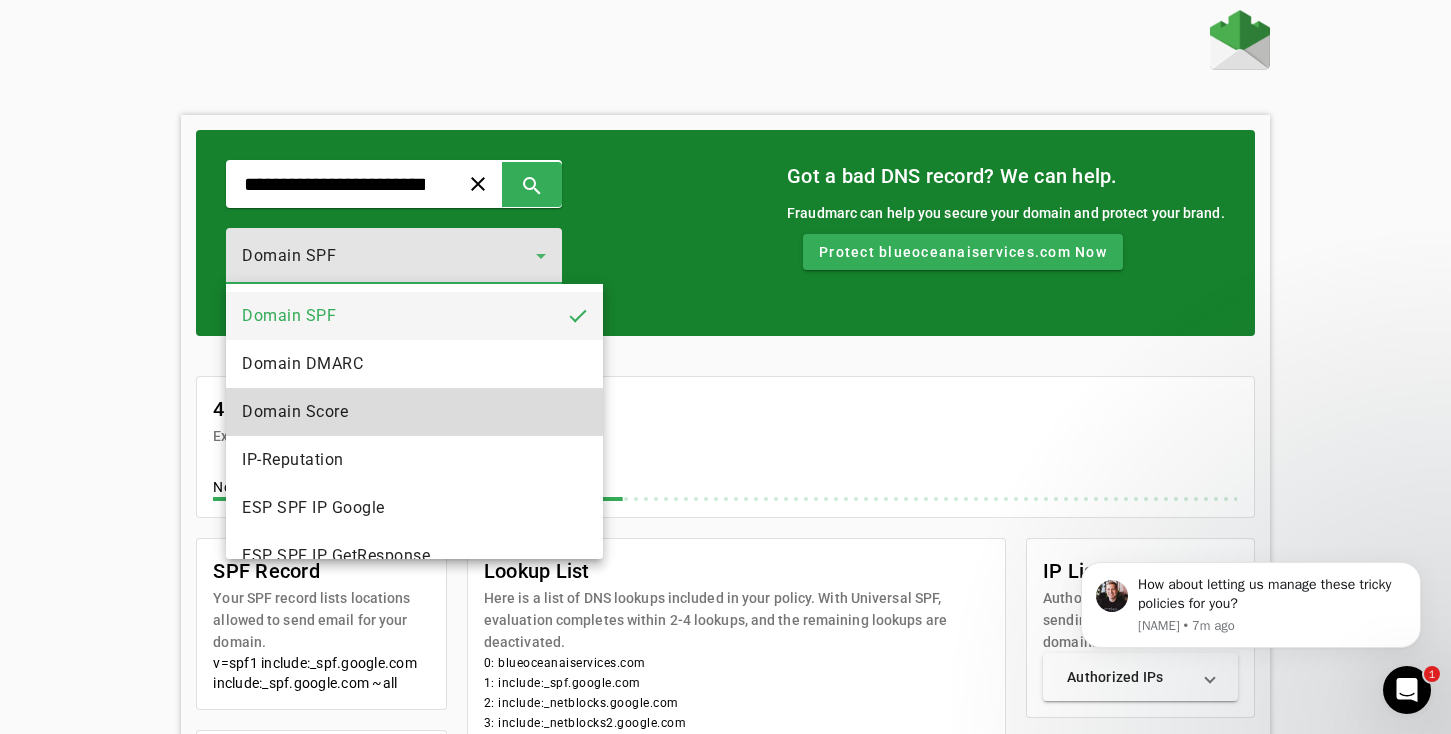 click on "Domain Score" at bounding box center (414, 412) 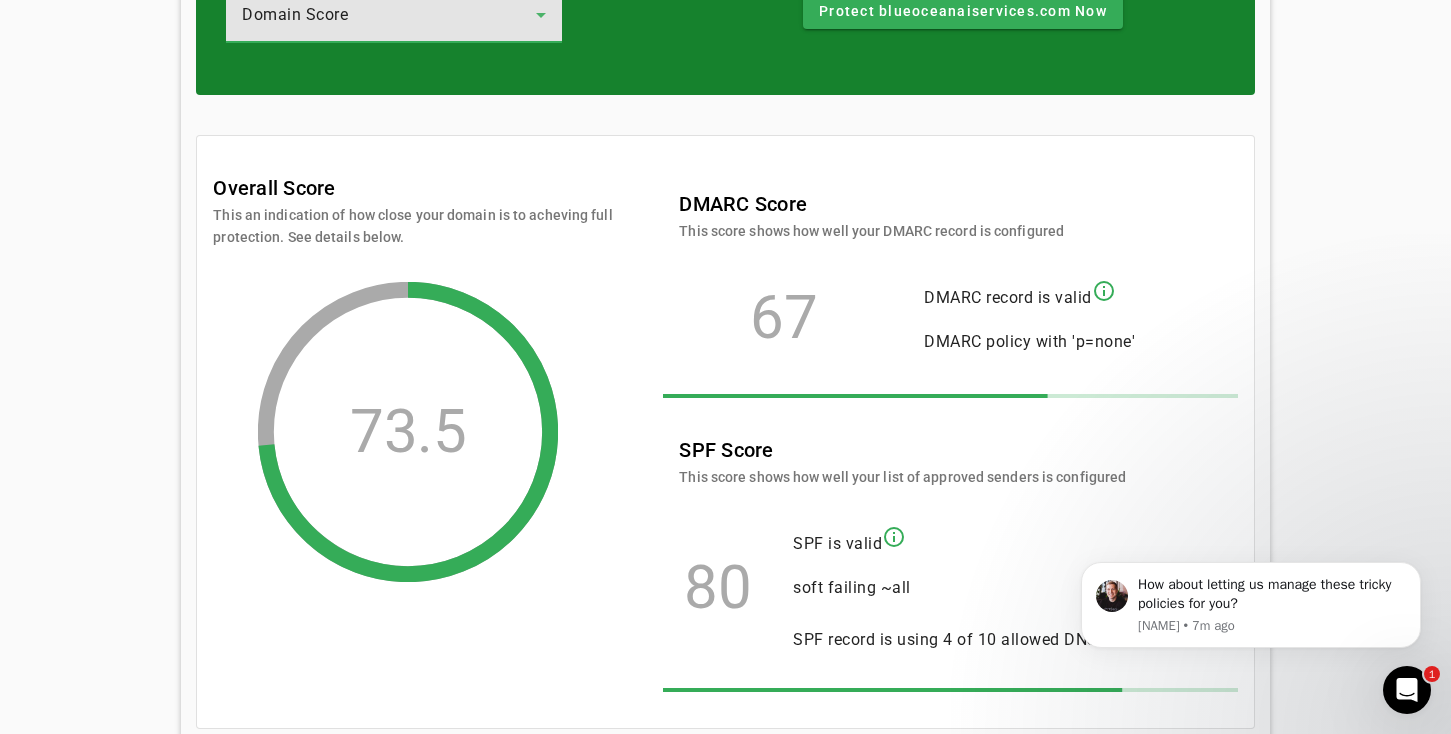 scroll, scrollTop: 99, scrollLeft: 0, axis: vertical 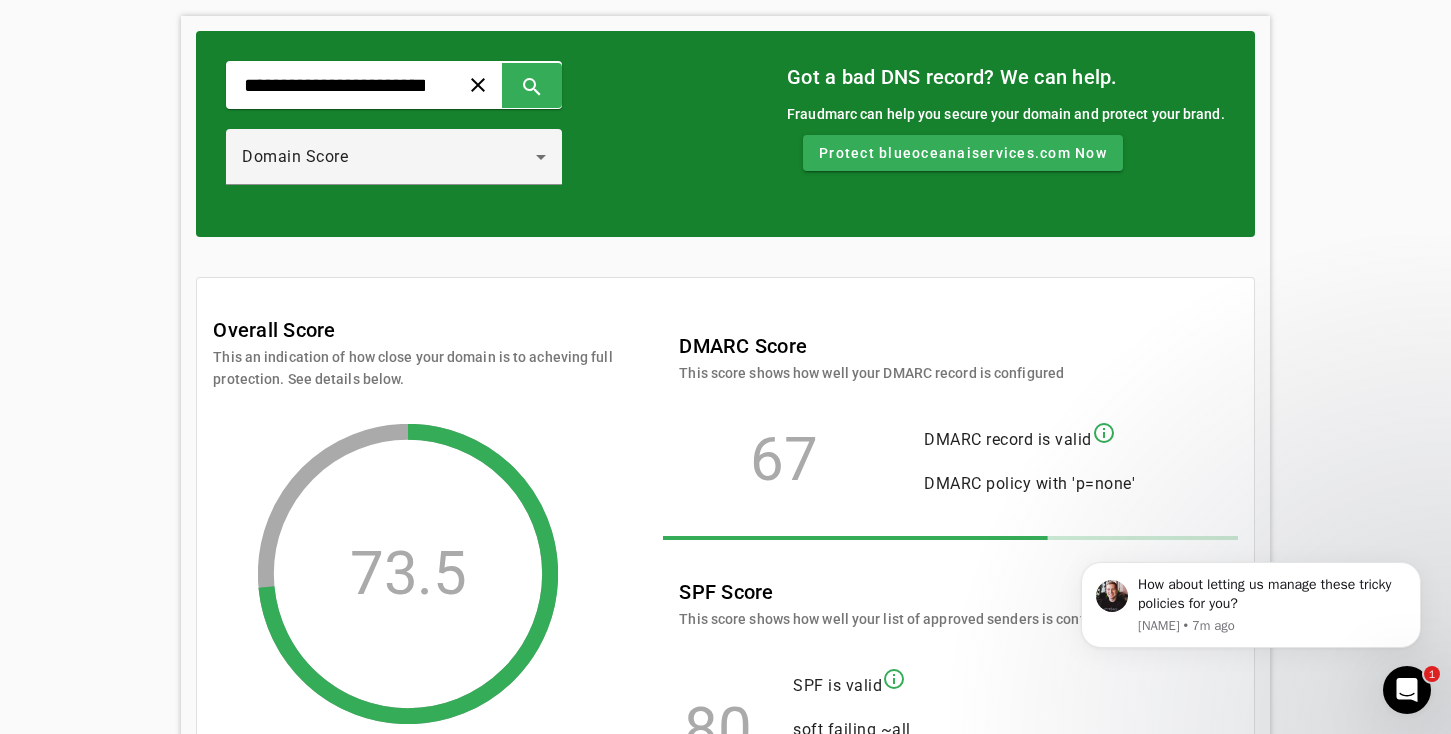 click on "info_outline" 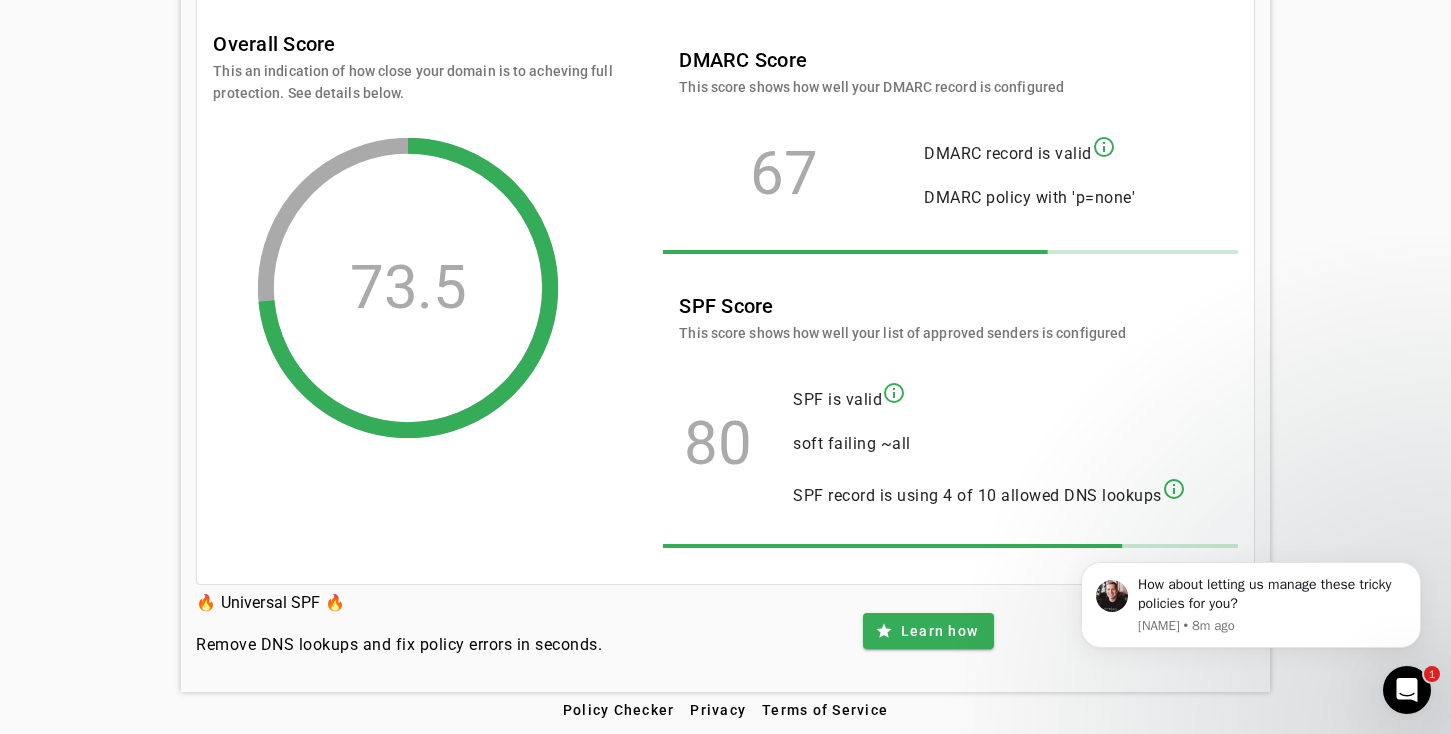 scroll, scrollTop: 385, scrollLeft: 0, axis: vertical 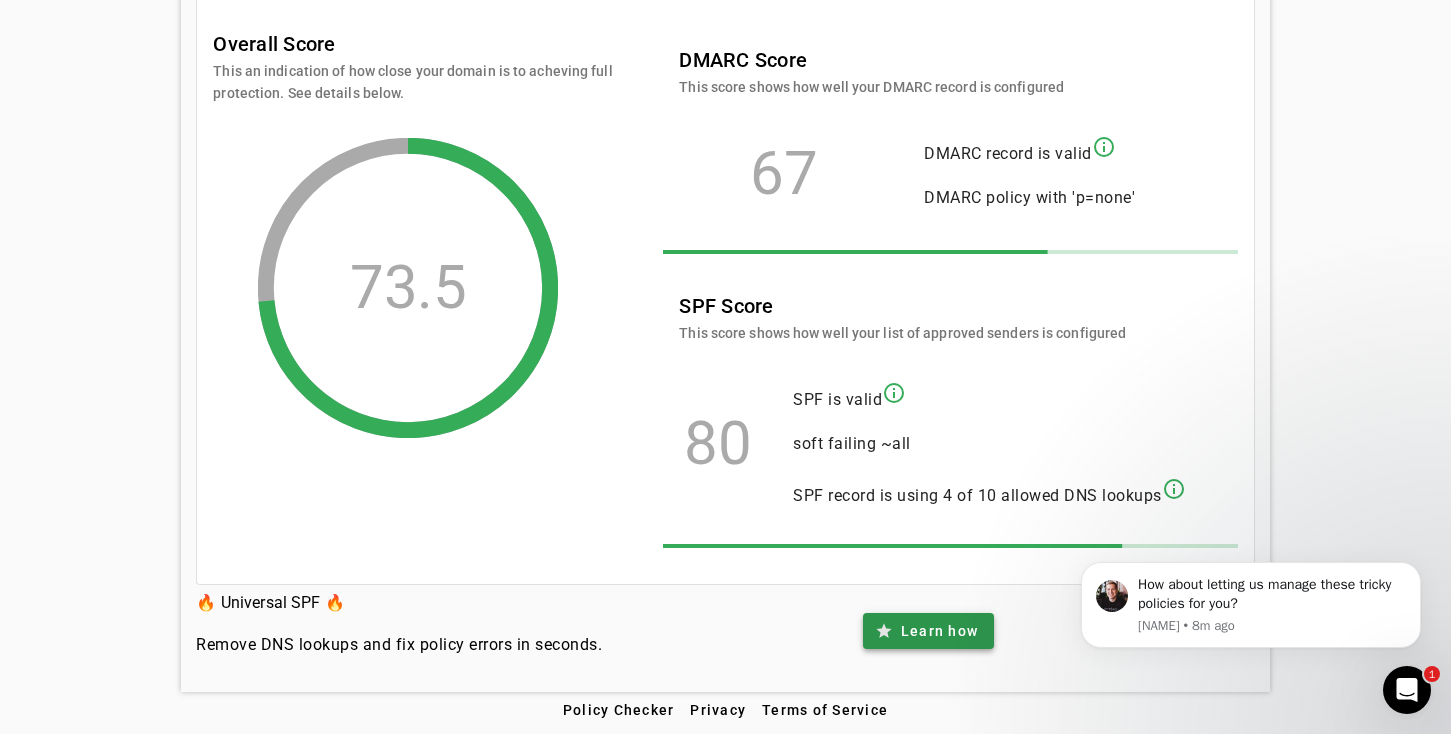 click on "Learn how" 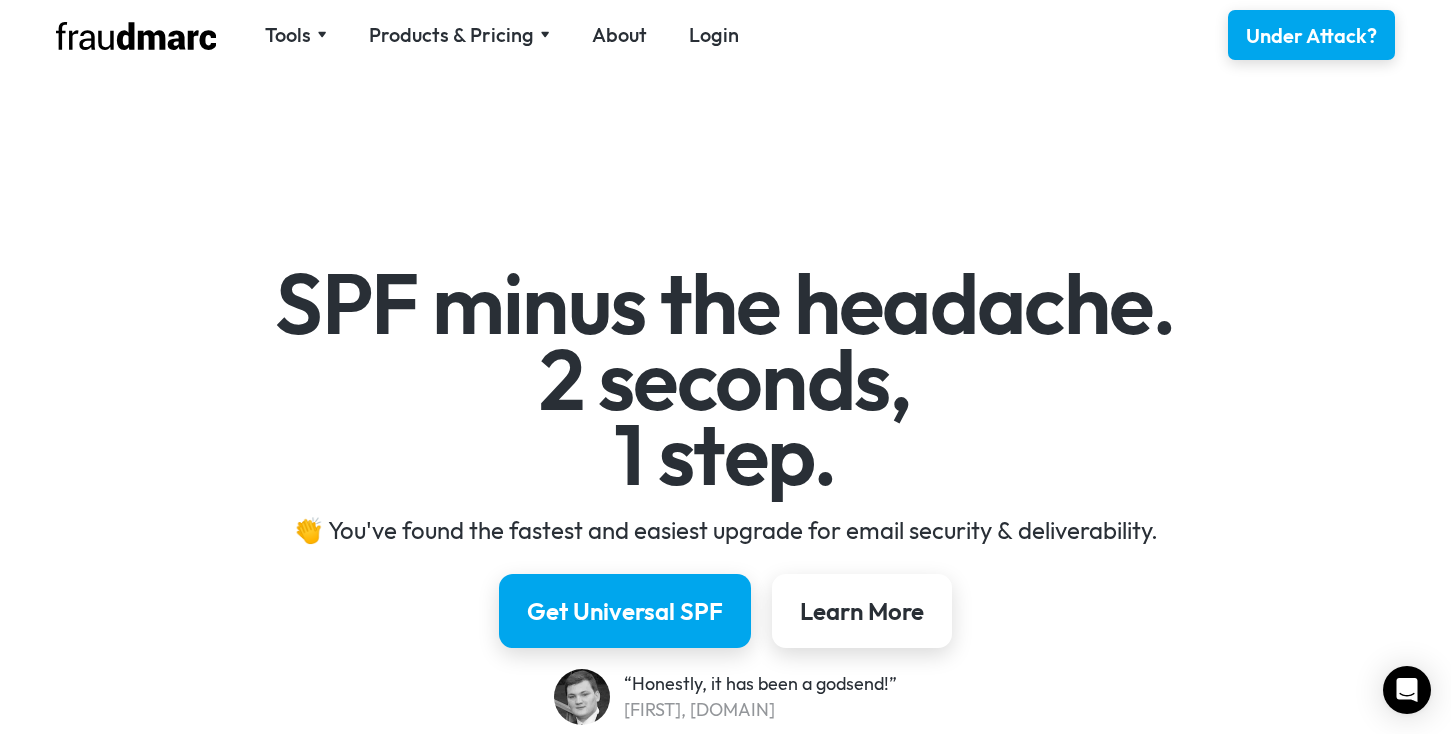 scroll, scrollTop: 0, scrollLeft: 0, axis: both 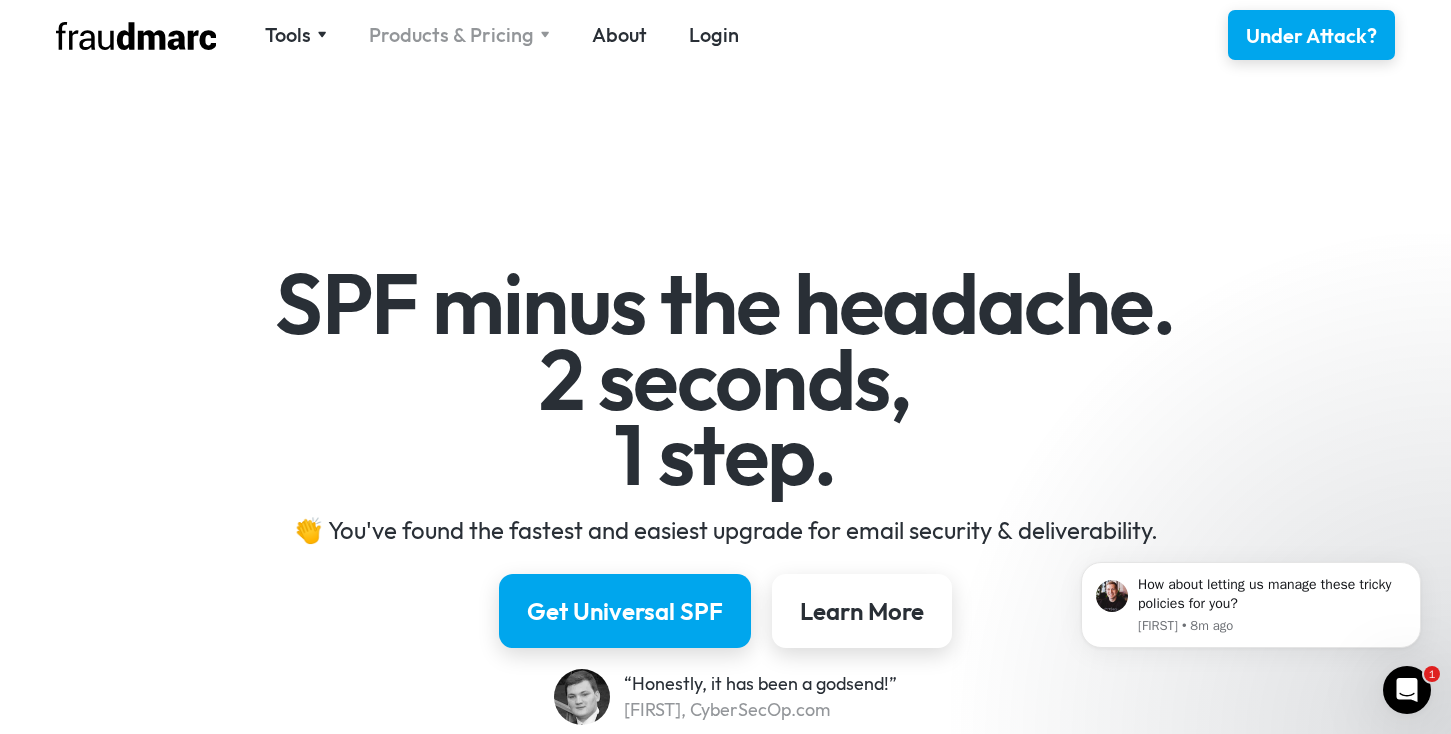 click on "Products & Pricing" at bounding box center (451, 35) 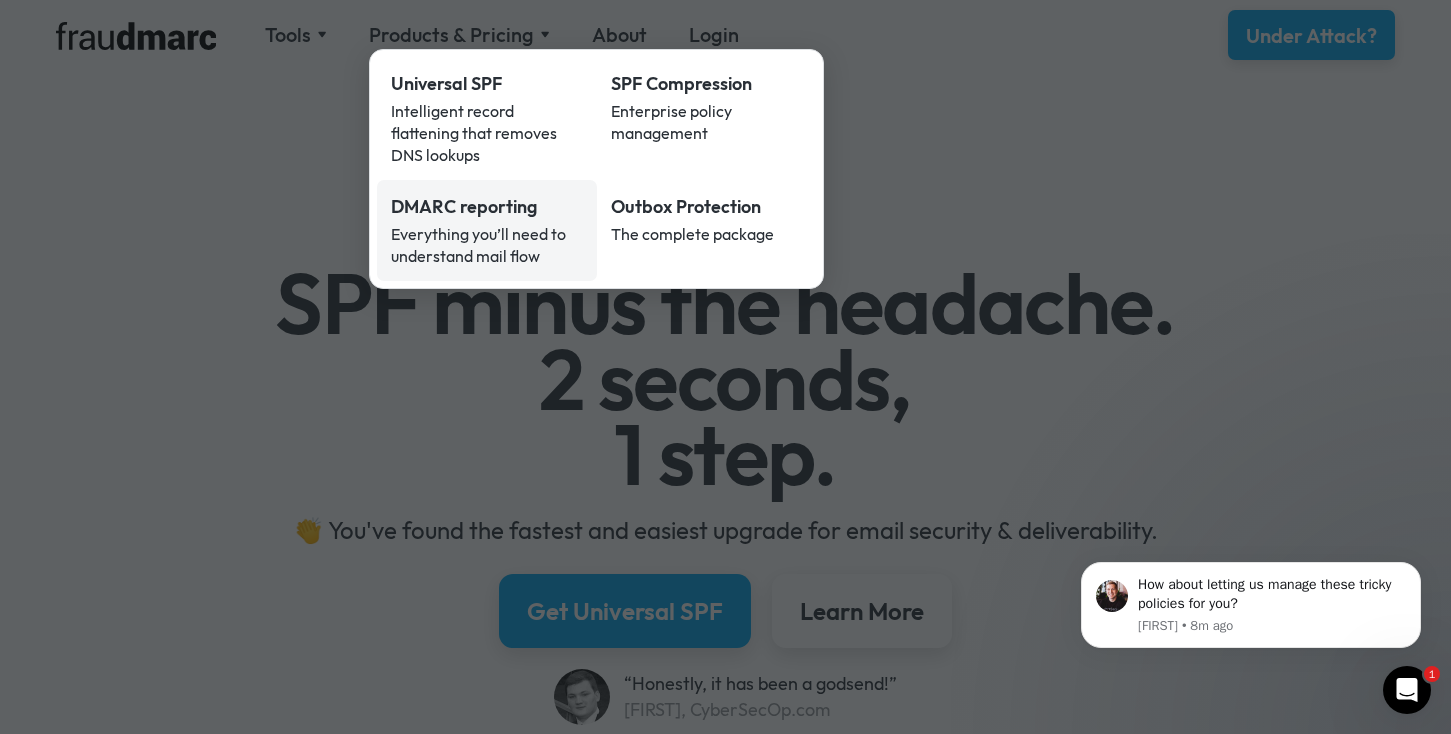 click on "Everything you’ll need to understand mail flow" at bounding box center [487, 245] 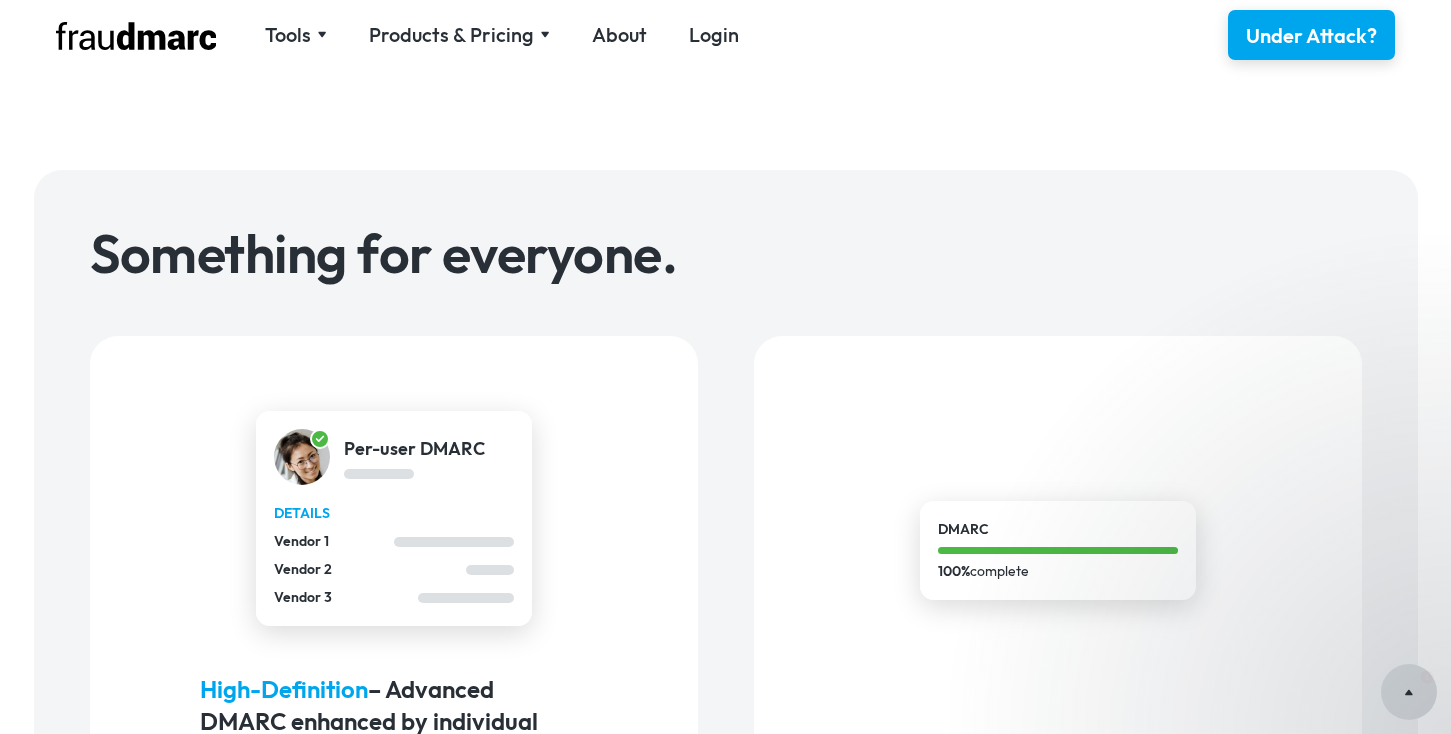 scroll, scrollTop: 1008, scrollLeft: 0, axis: vertical 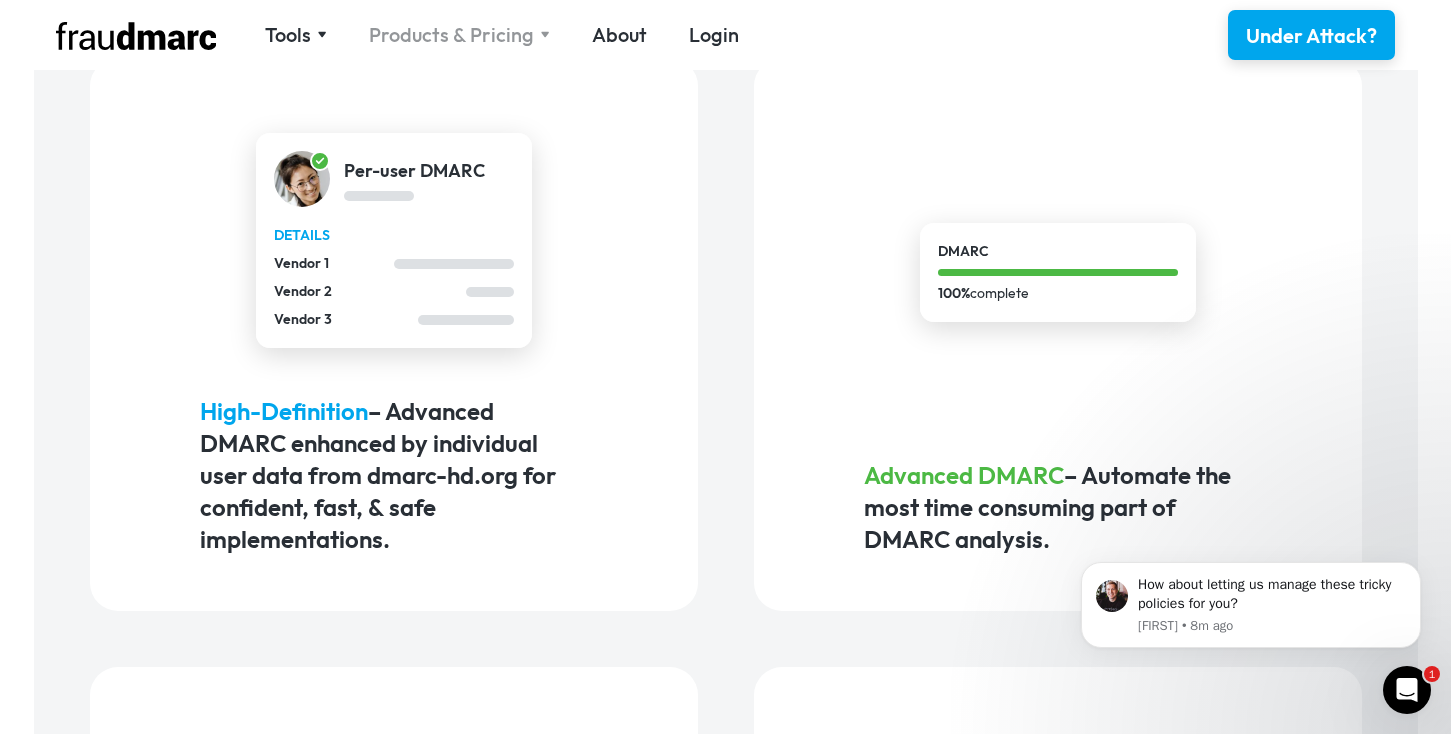 click on "Products & Pricing" at bounding box center (451, 35) 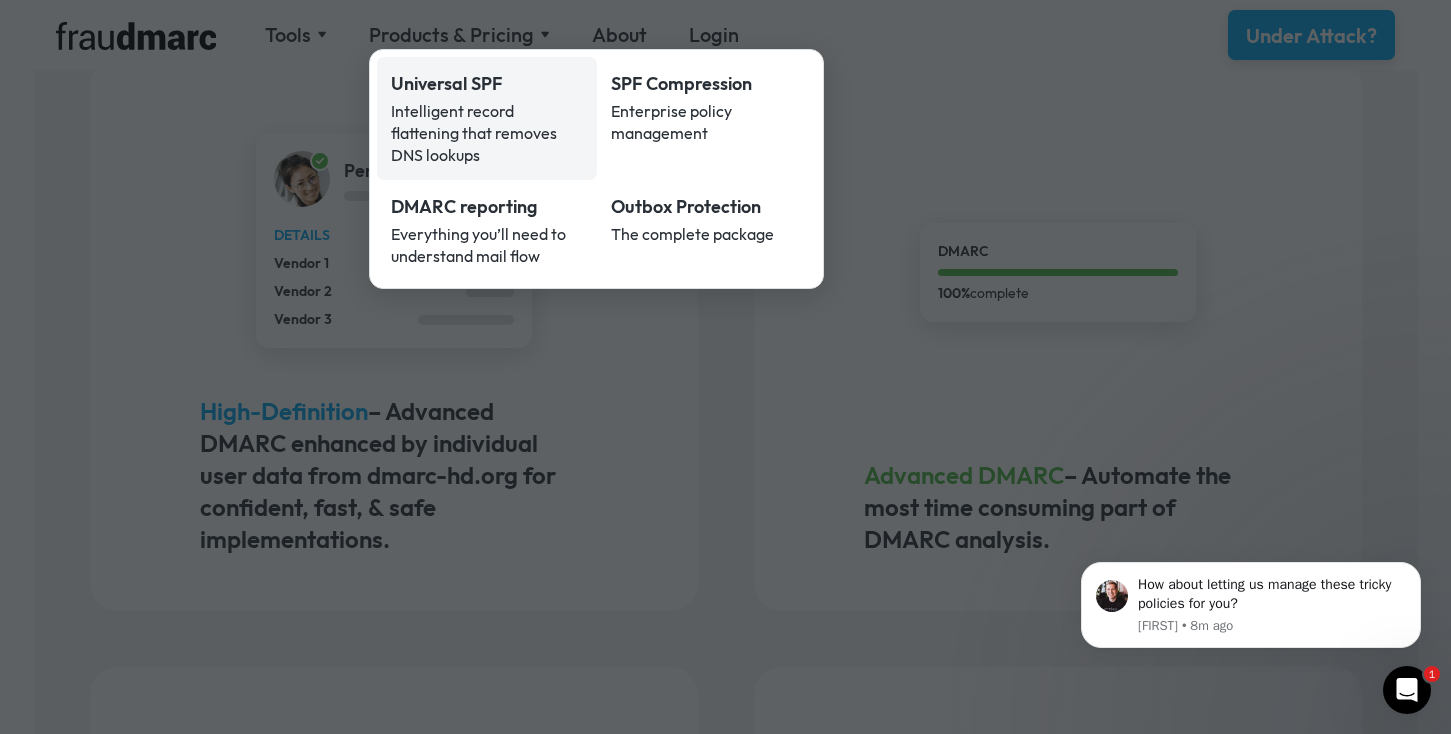 click on "Universal SPF" at bounding box center (487, 84) 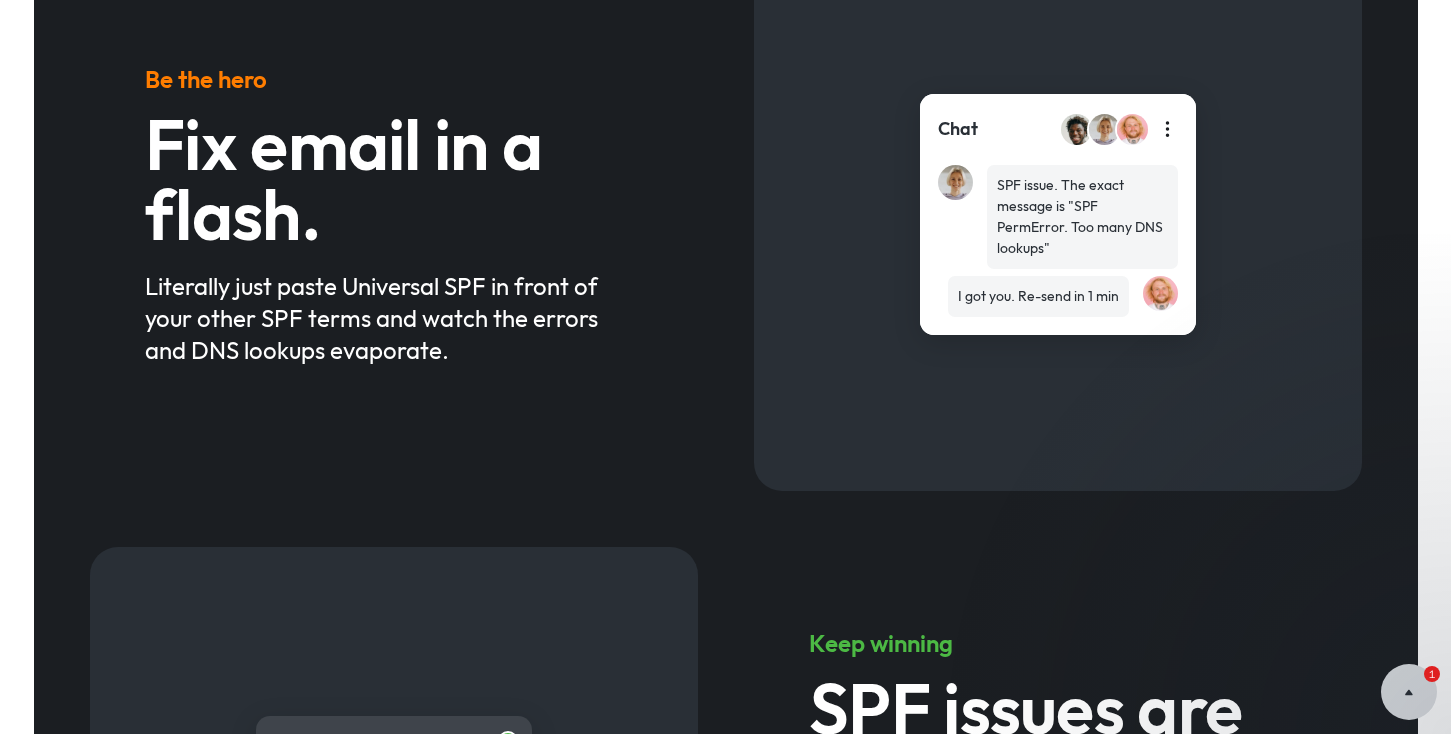 scroll, scrollTop: 1602, scrollLeft: 0, axis: vertical 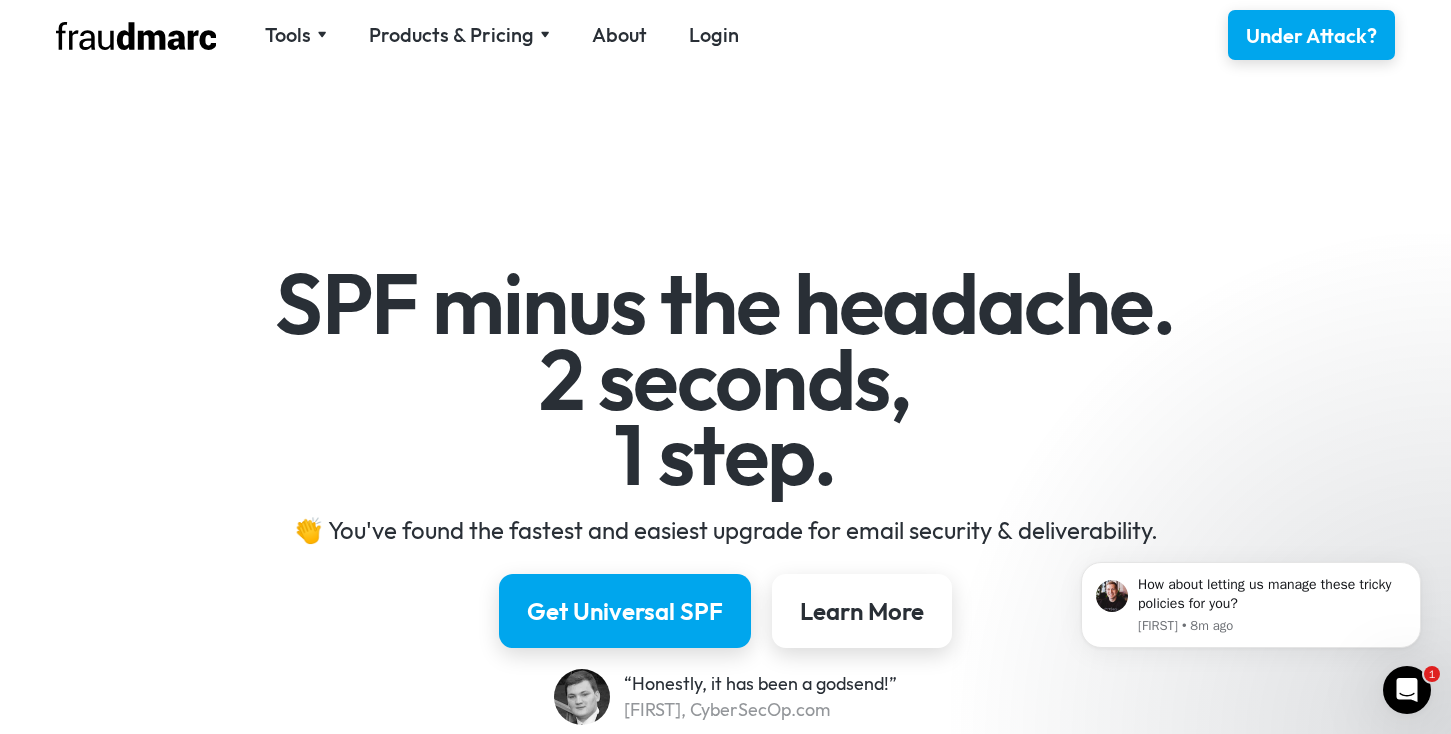 click on "Tools SPF Record Check Inspect any domain's SPF record and learn how to fix it DMARC Check Quickly view a domain's DMARC policy Products & Pricing Universal SPF Intelligent record flattening that removes DNS lookups SPF Compression Enterprise policy management DMARC reporting Everything you’ll need to understand mail flow Outbox Protection The complete package About Login Under Attack?" at bounding box center [725, 35] 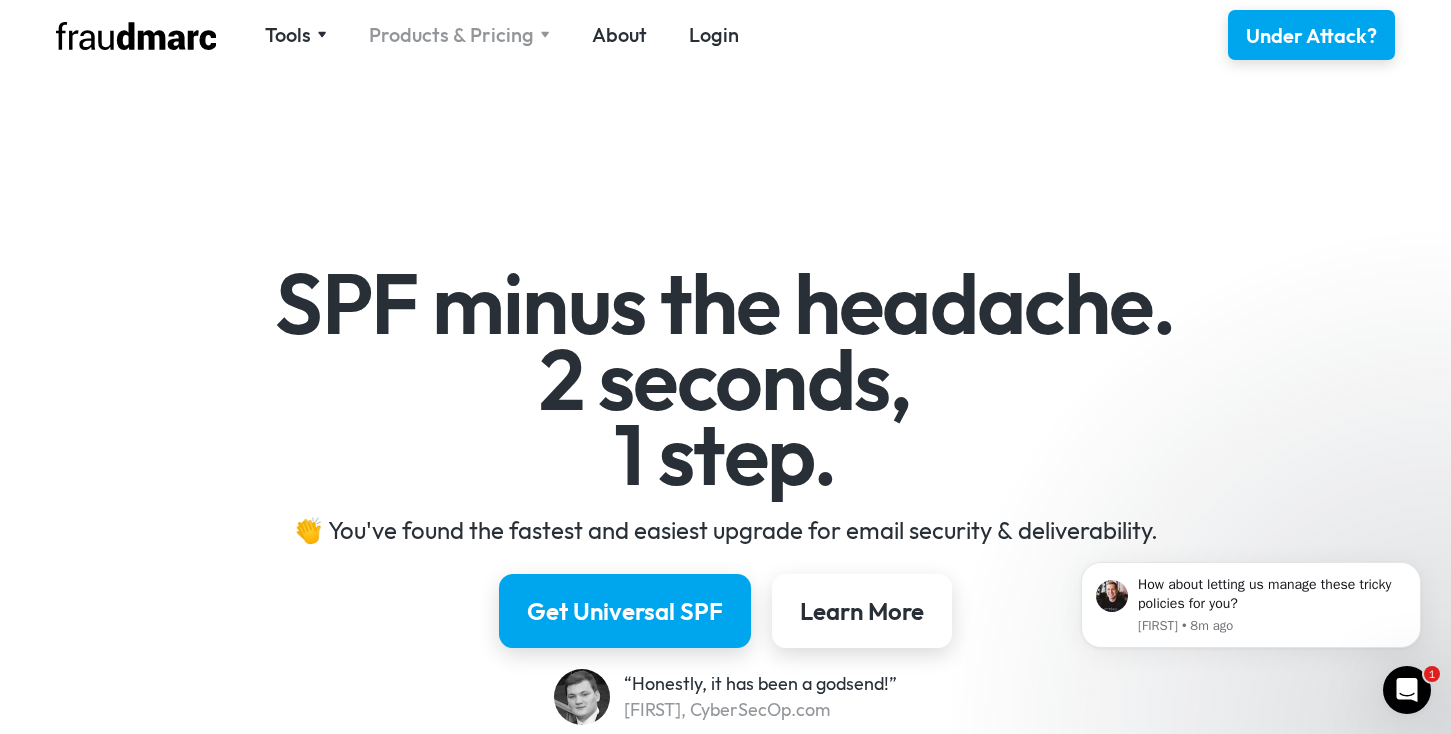 click on "Products & Pricing" at bounding box center (451, 35) 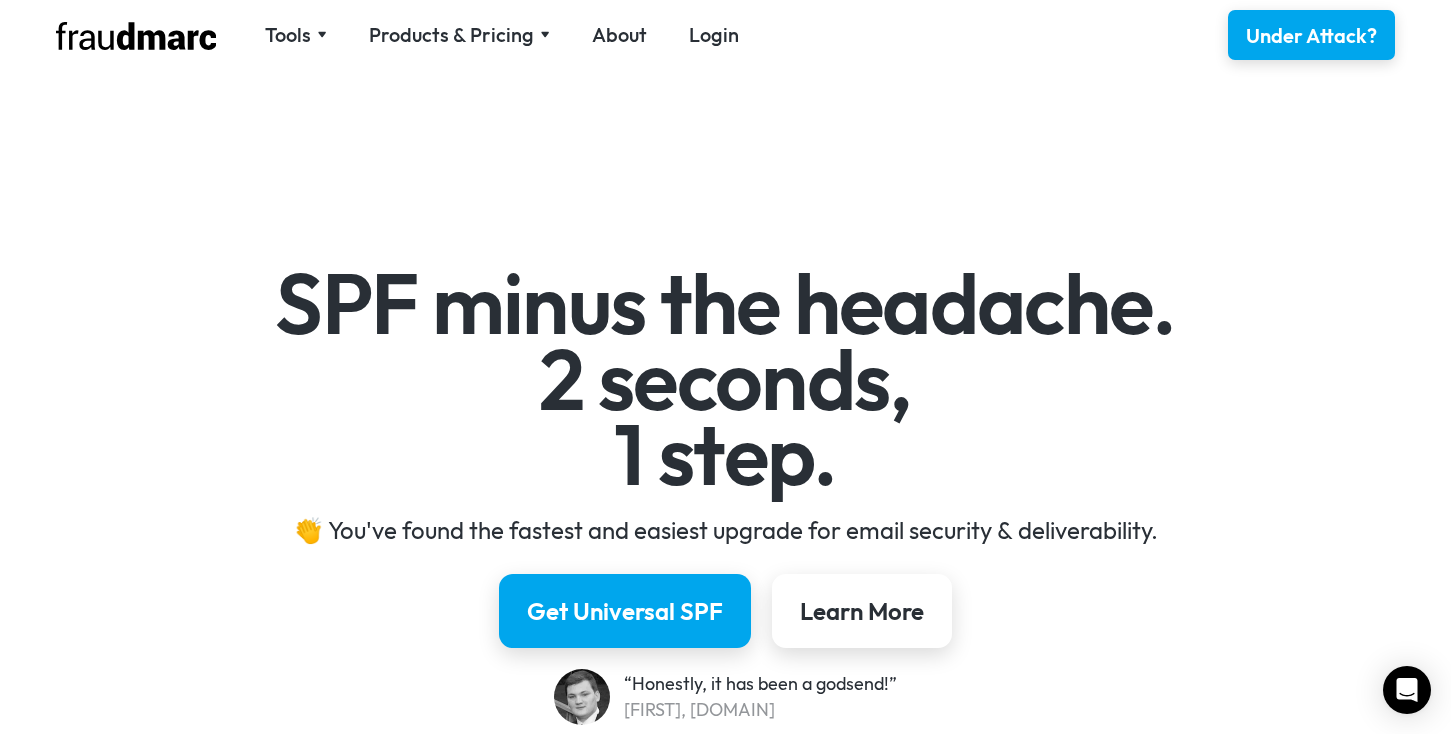 scroll, scrollTop: 0, scrollLeft: 0, axis: both 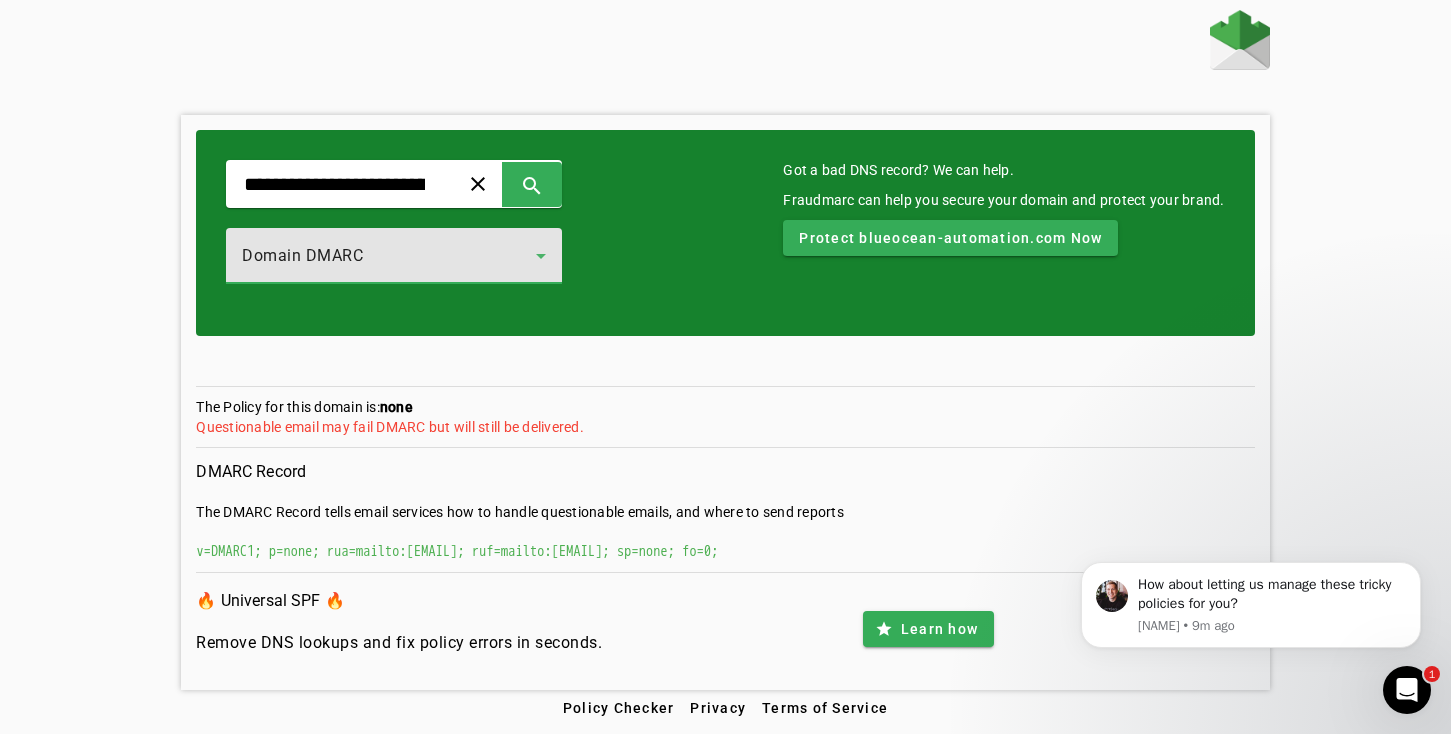 click on "Domain DMARC" at bounding box center [389, 256] 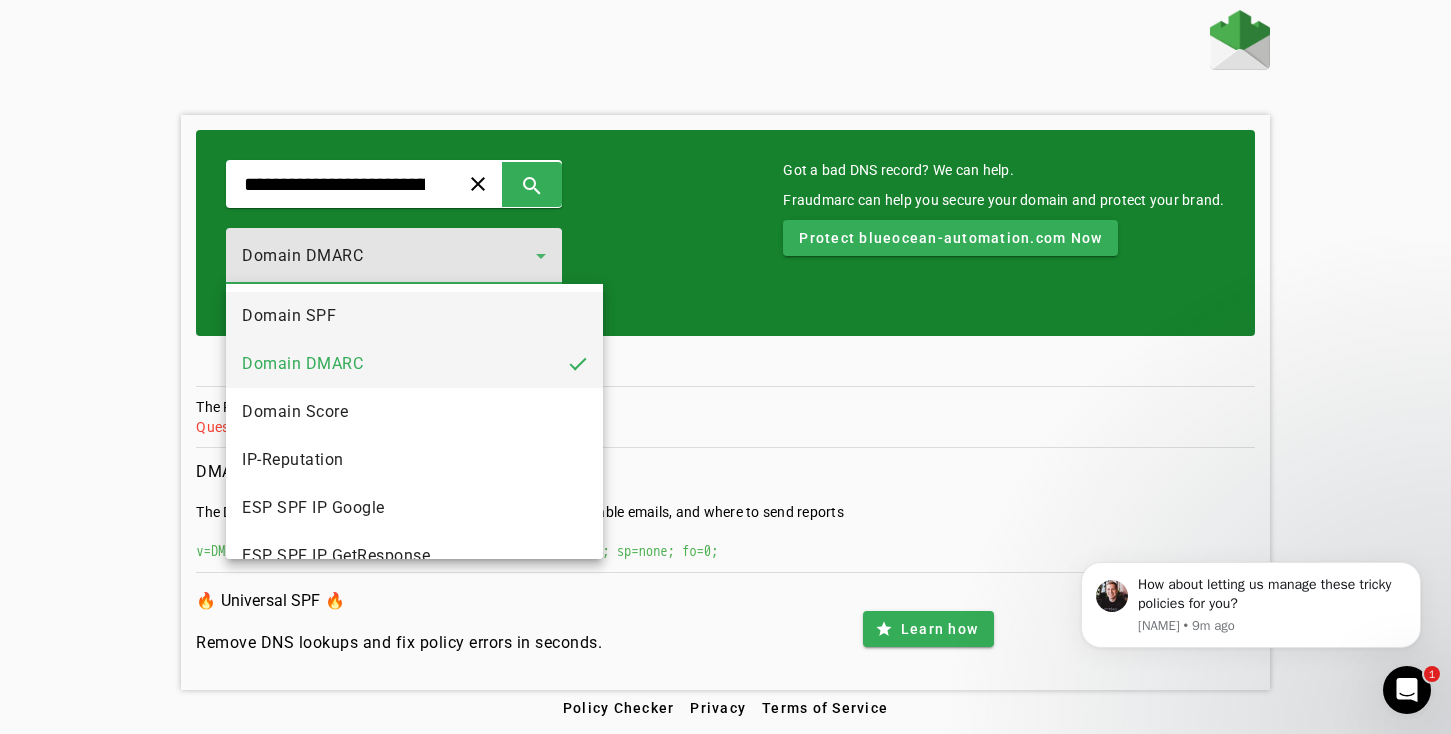 click on "Domain SPF" at bounding box center [414, 316] 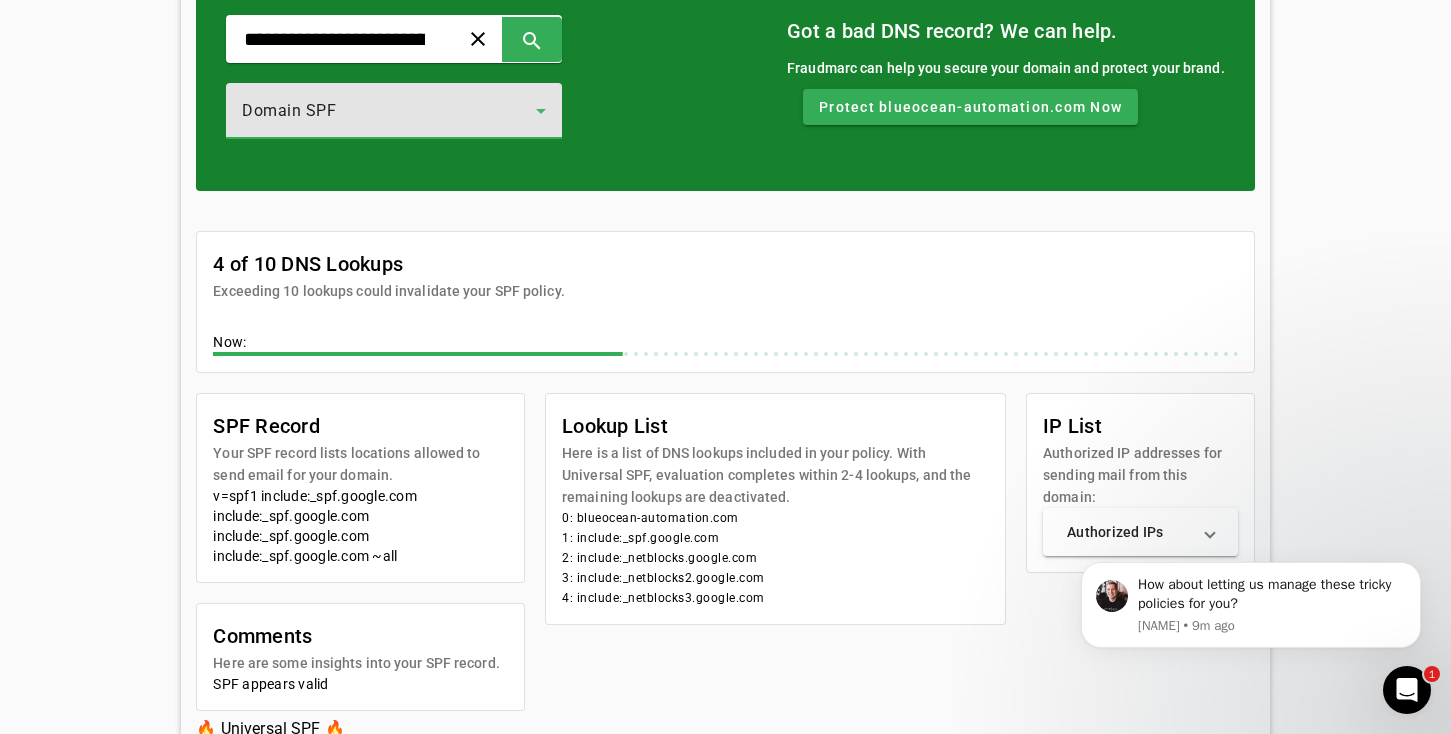 scroll, scrollTop: 44, scrollLeft: 0, axis: vertical 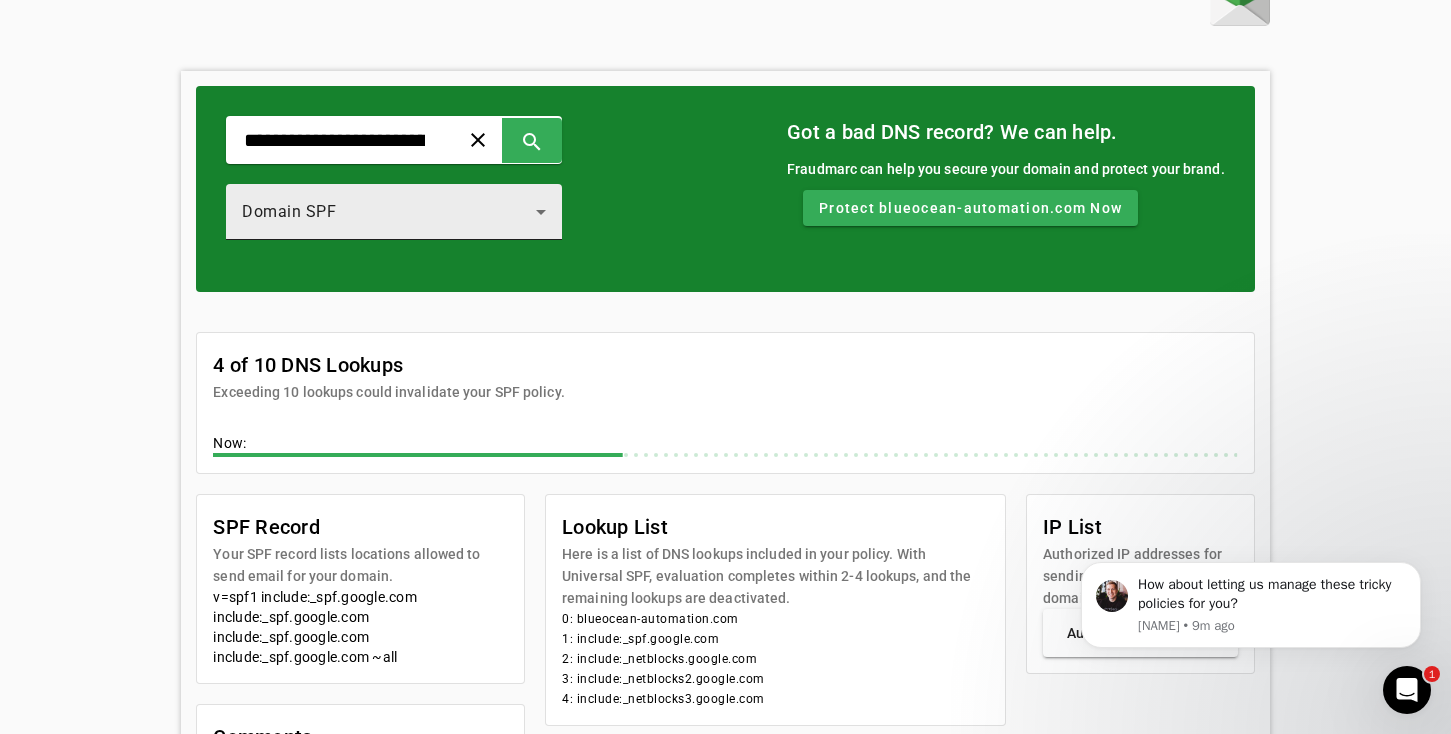 click on "Domain SPF" 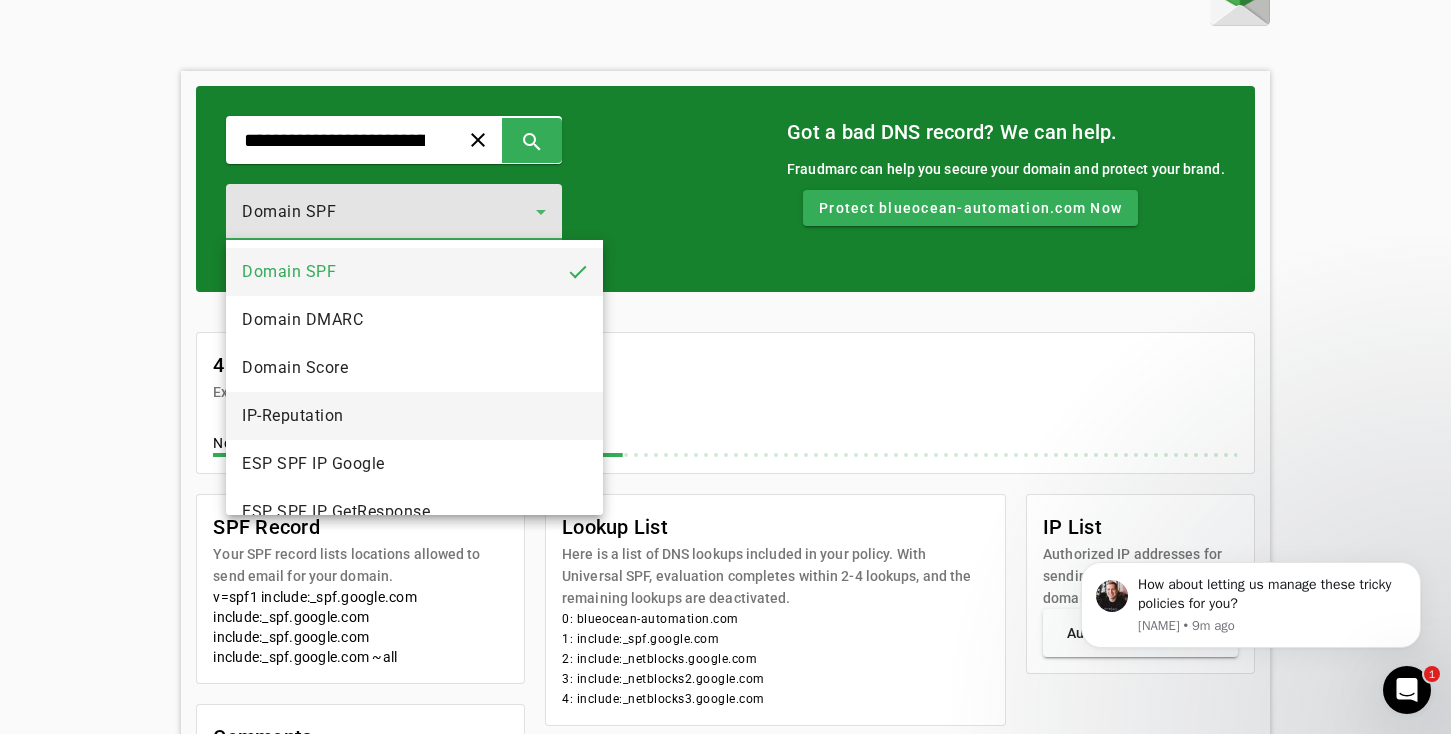 click on "IP-Reputation" at bounding box center (414, 416) 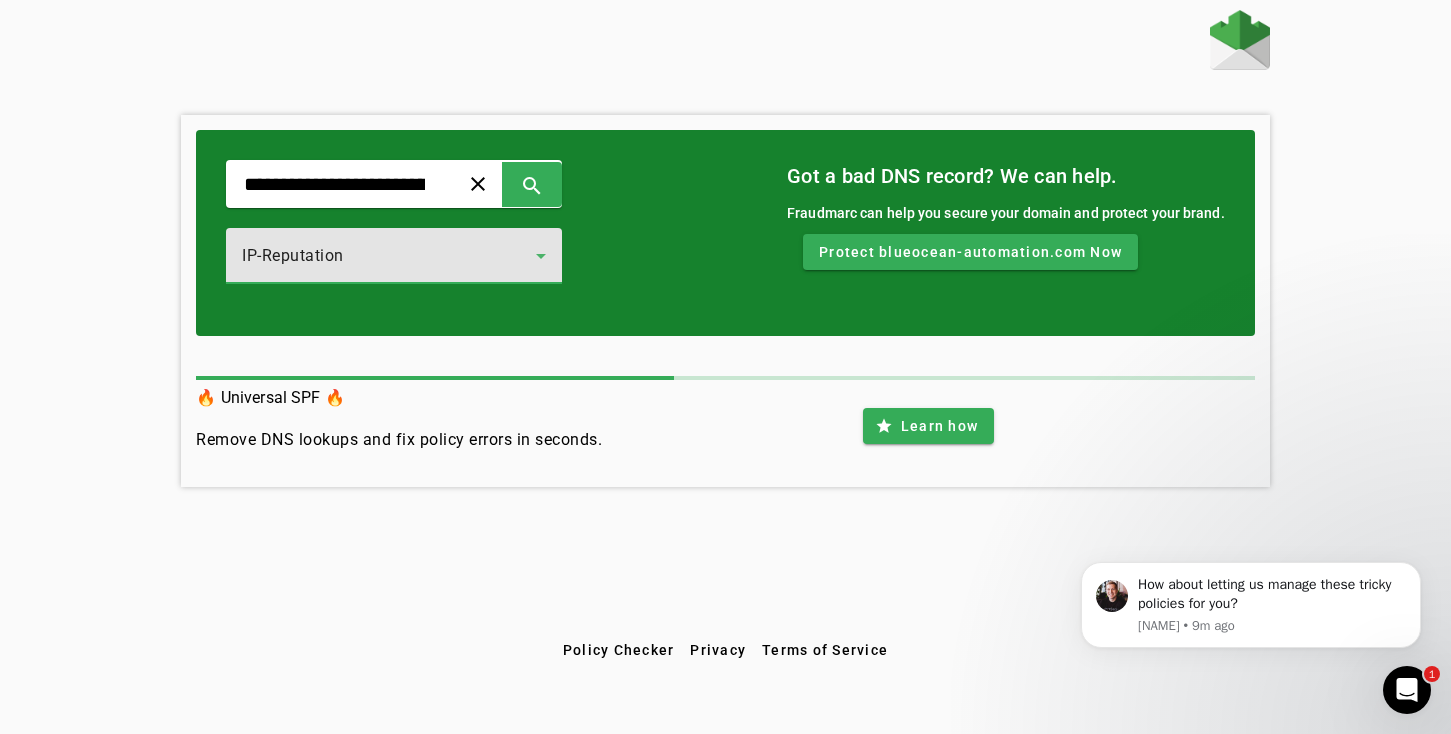 scroll, scrollTop: 0, scrollLeft: 0, axis: both 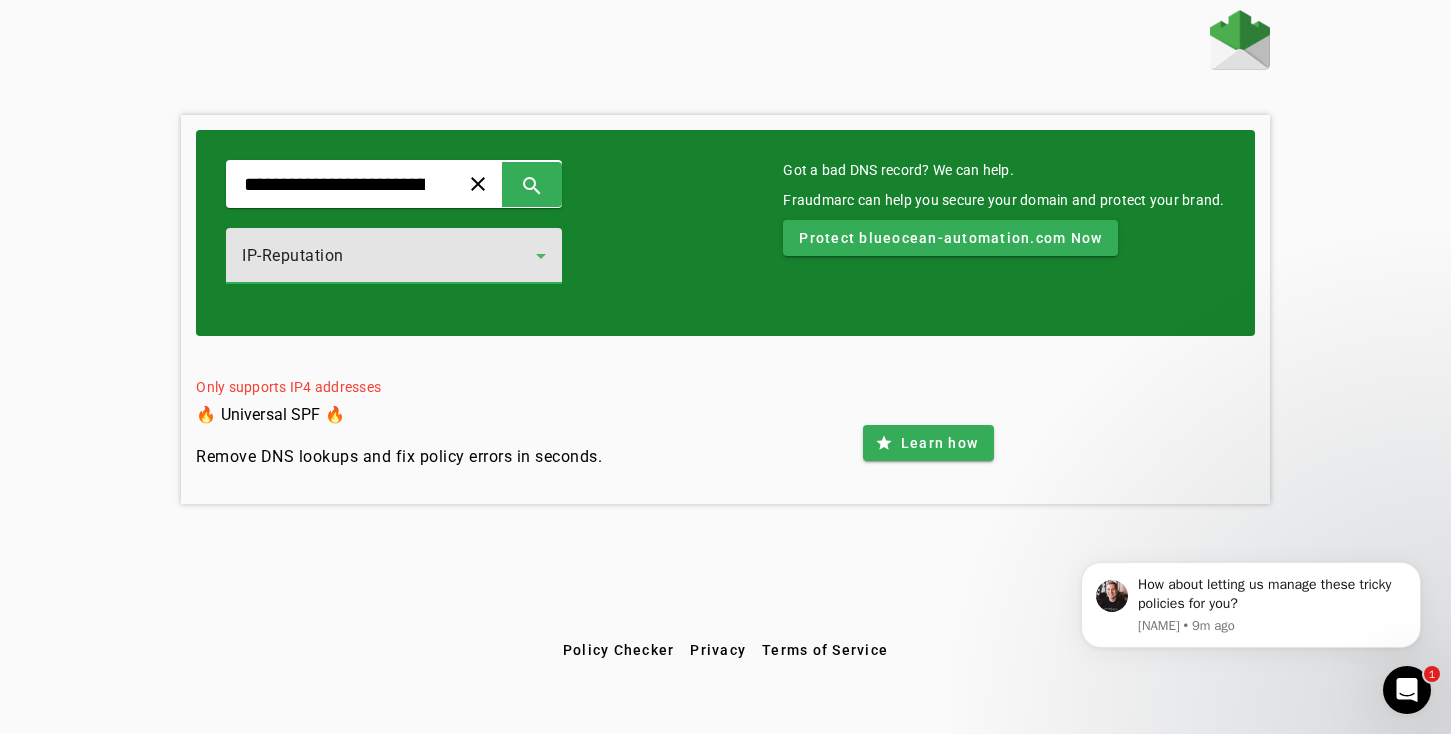 click on "IP-Reputation" at bounding box center (389, 256) 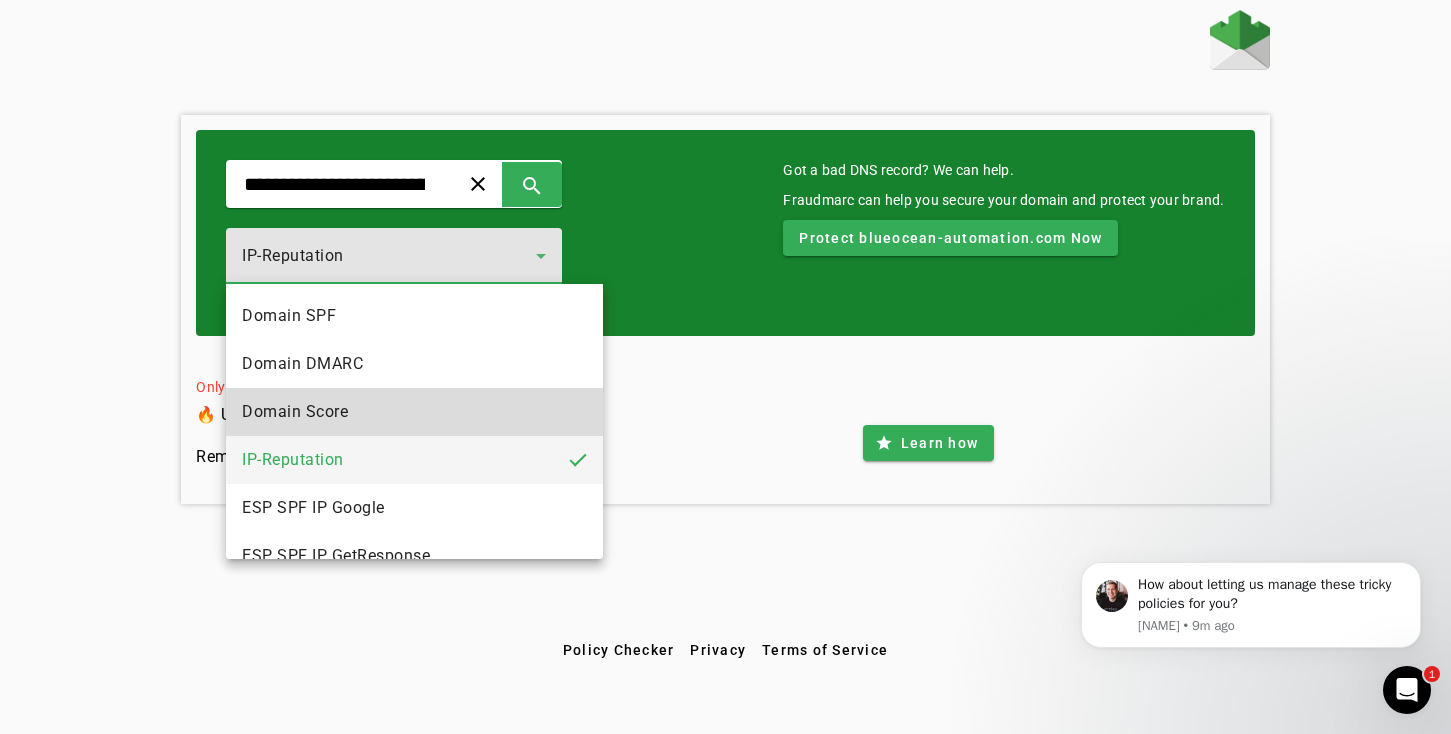 click on "Domain Score" at bounding box center (414, 412) 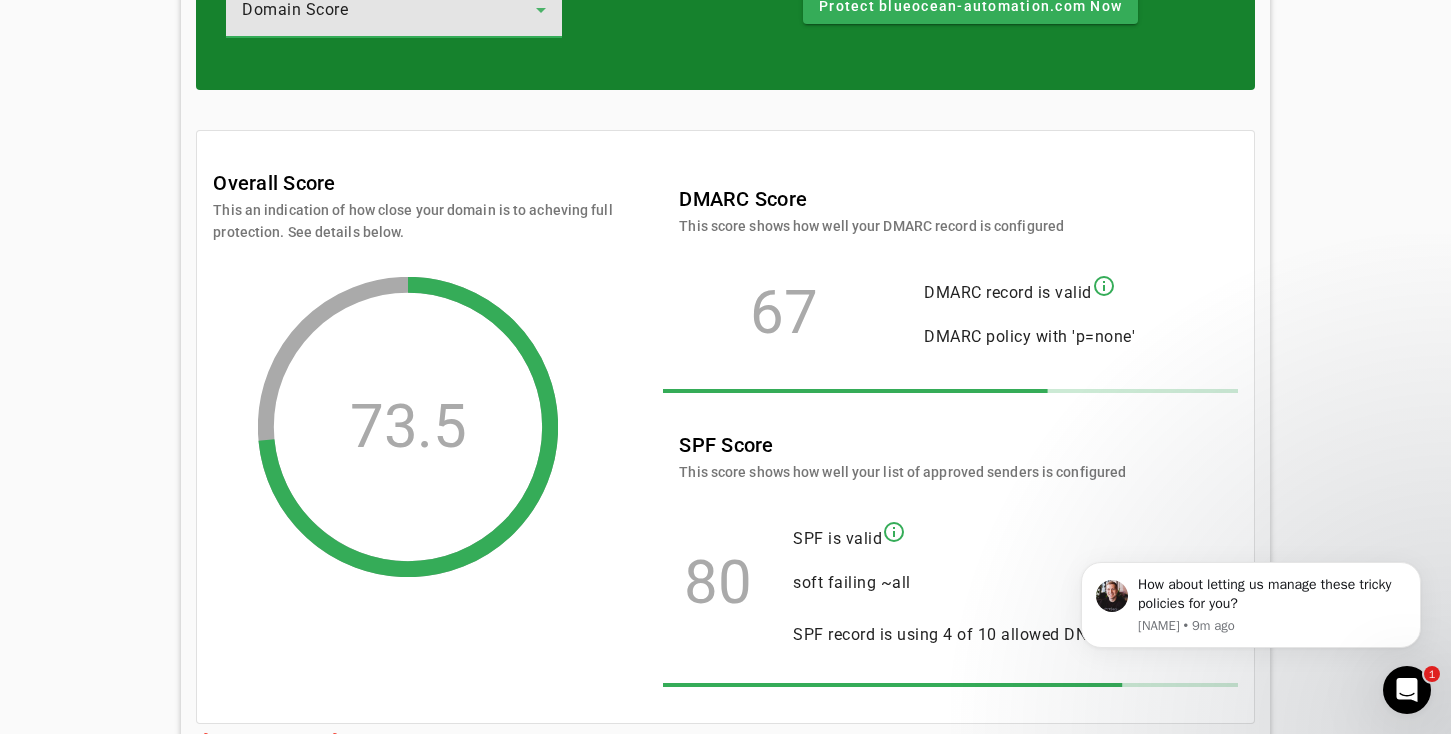 scroll, scrollTop: 221, scrollLeft: 0, axis: vertical 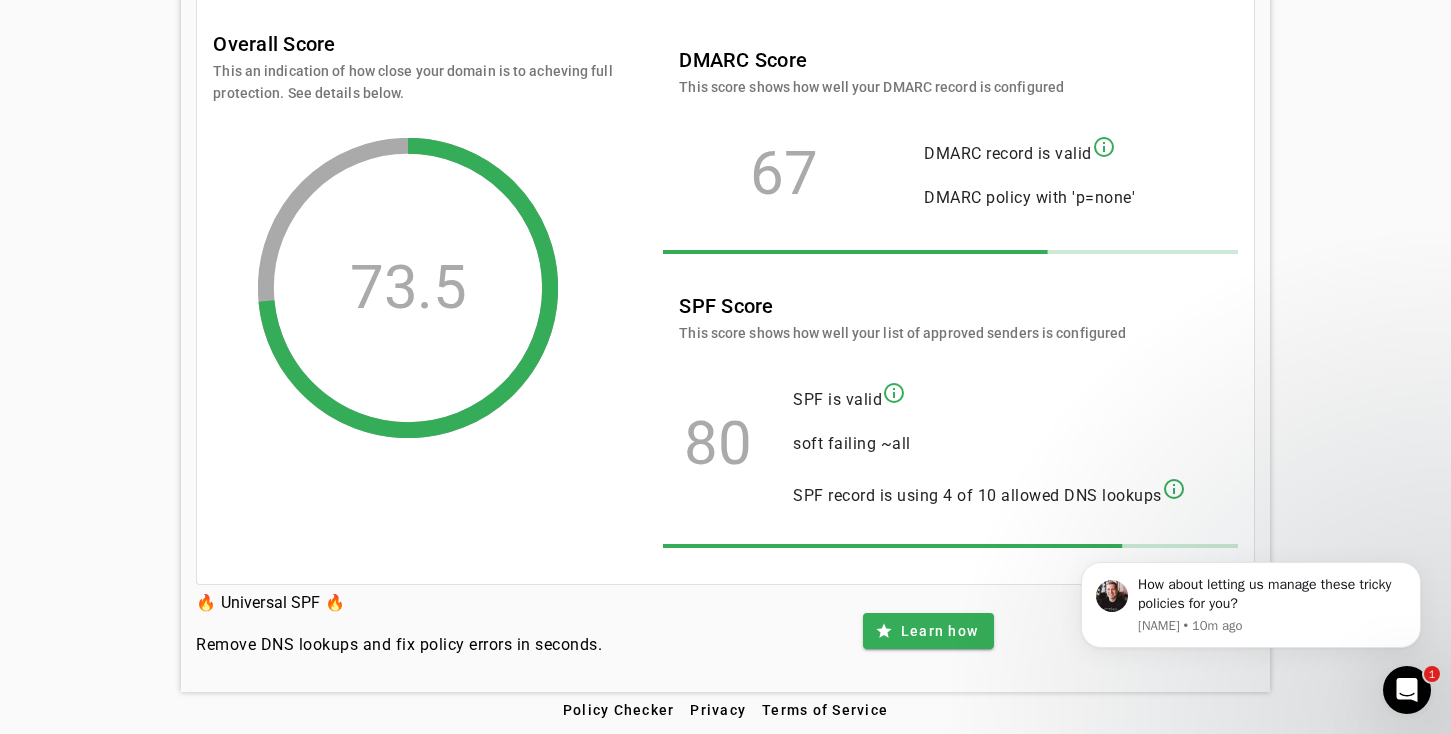 click on "info_outline" 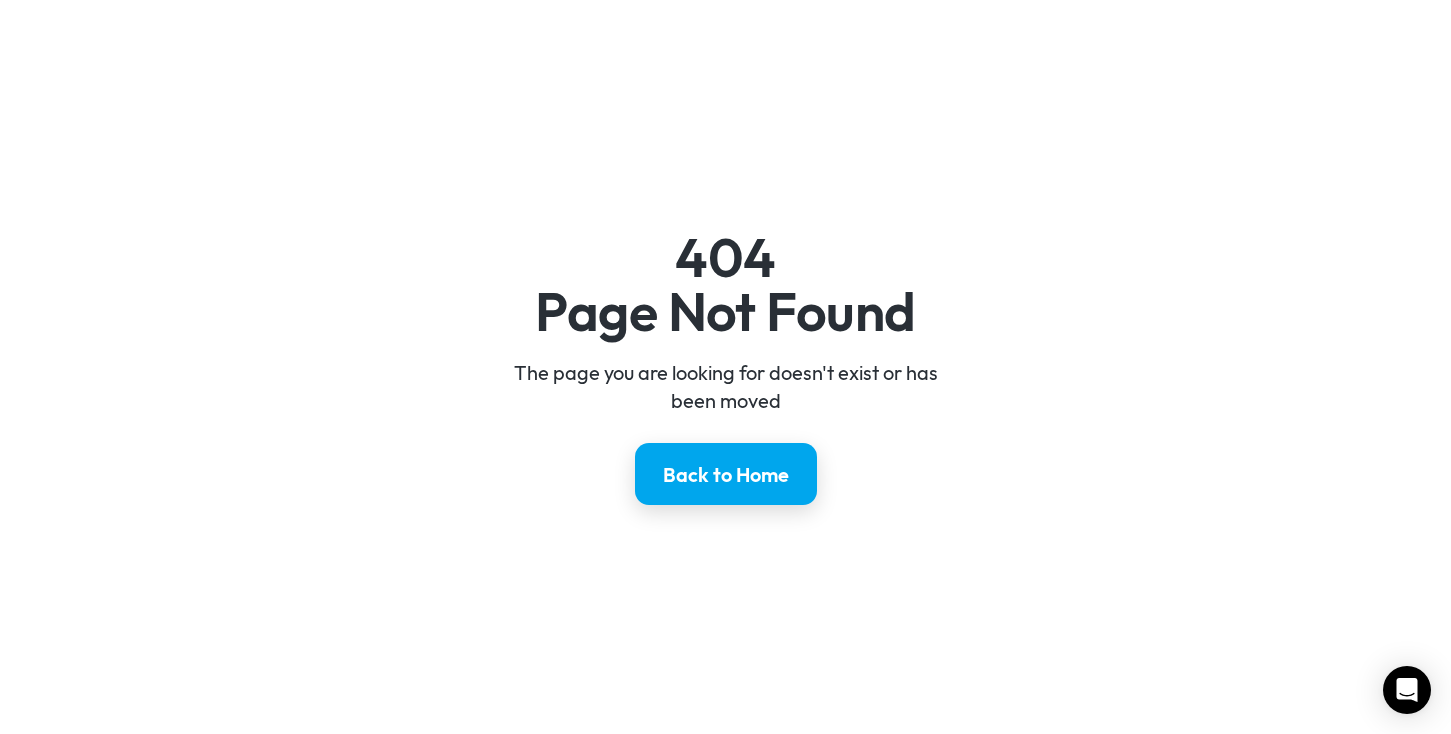 scroll, scrollTop: 0, scrollLeft: 0, axis: both 